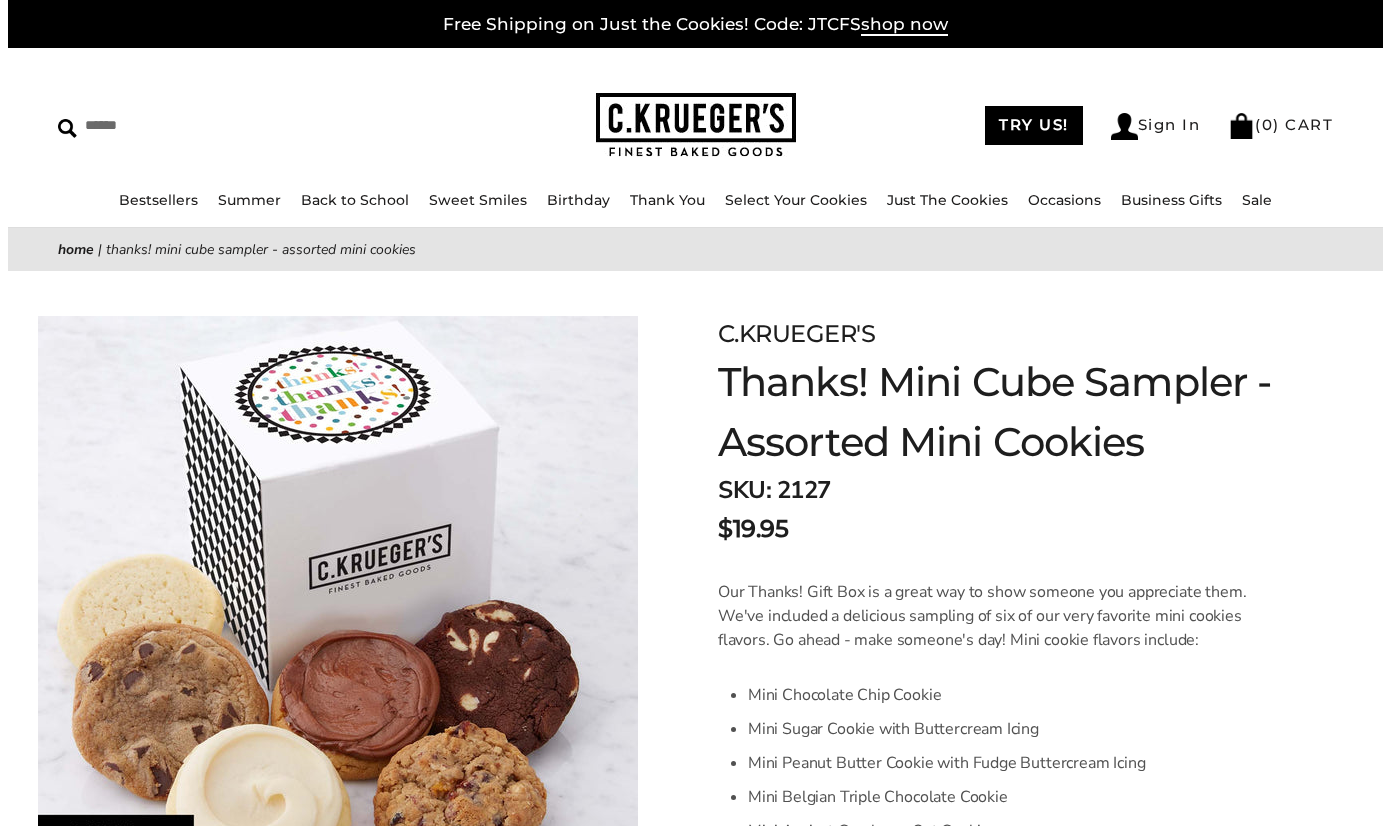 scroll, scrollTop: 0, scrollLeft: 0, axis: both 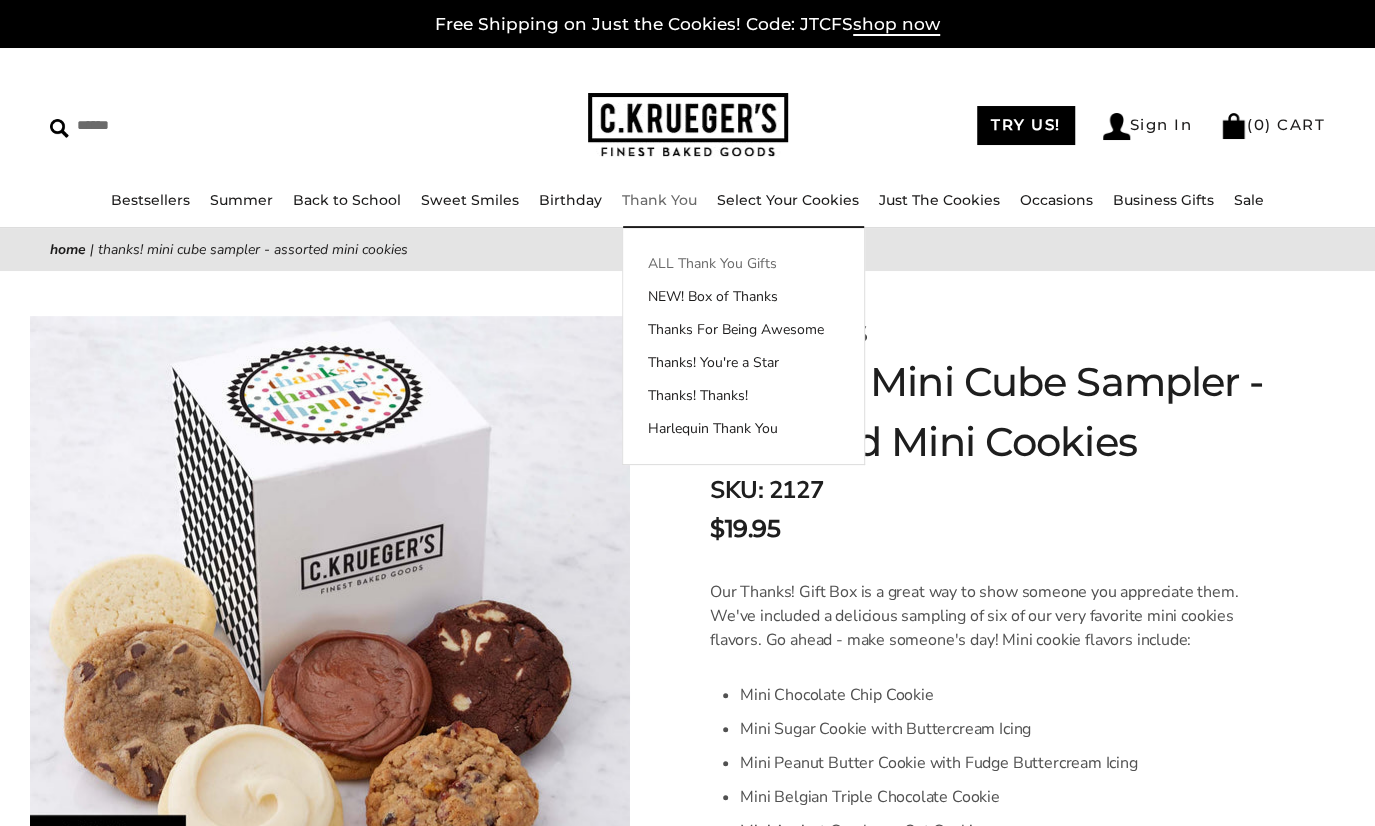 click on "ALL Thank You Gifts" at bounding box center (743, 263) 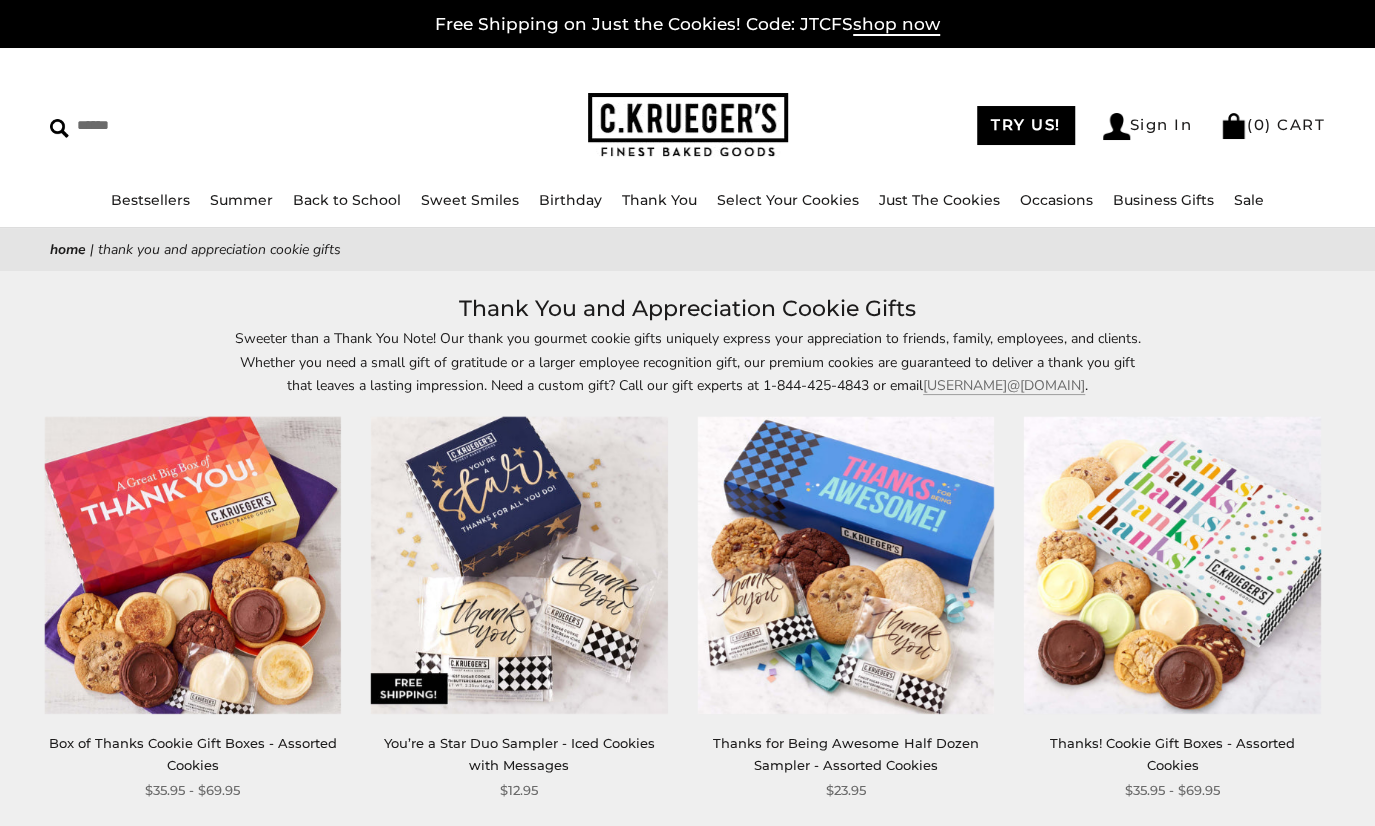 scroll, scrollTop: 197, scrollLeft: 0, axis: vertical 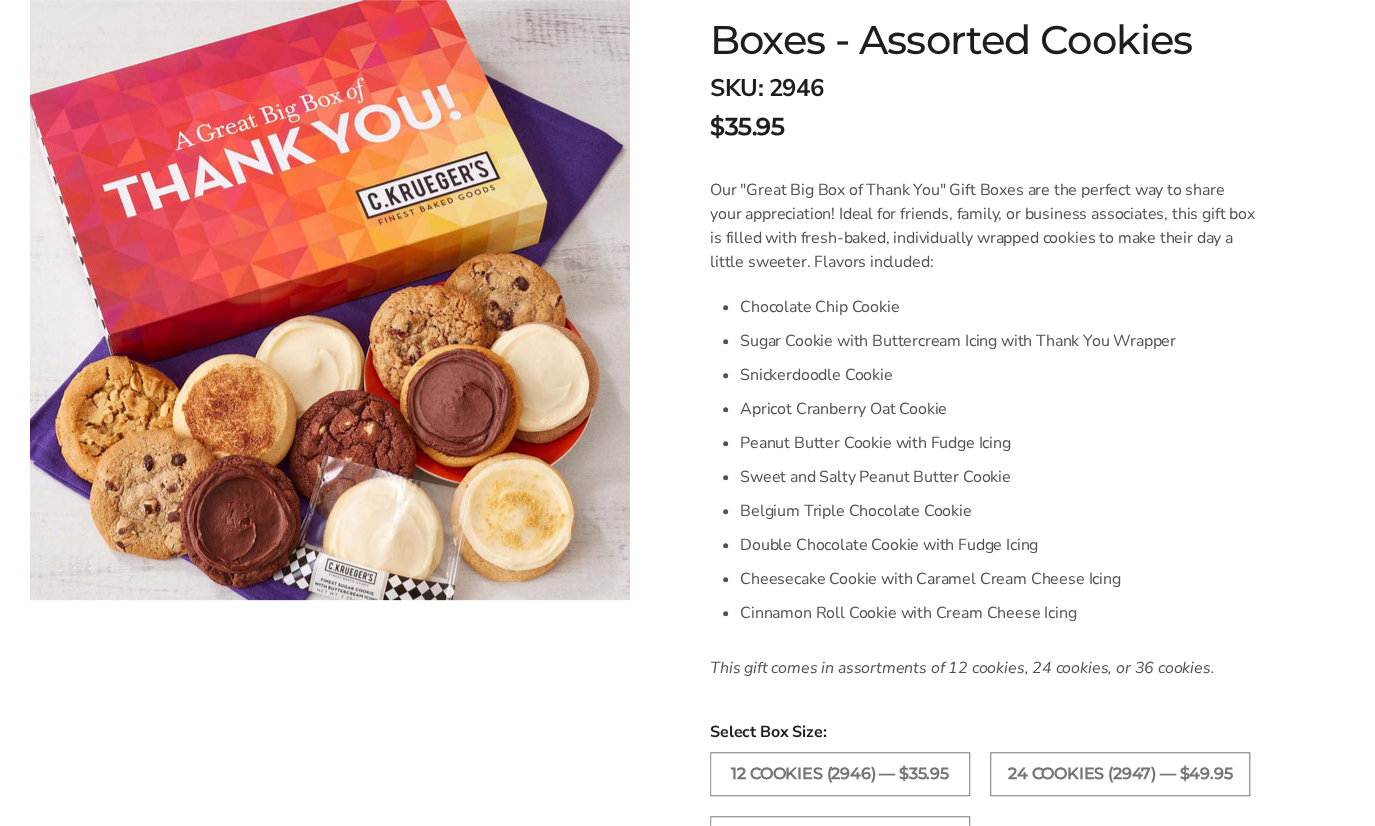 click on "Double Chocolate Cookie with Fudge Icing" at bounding box center [998, 545] 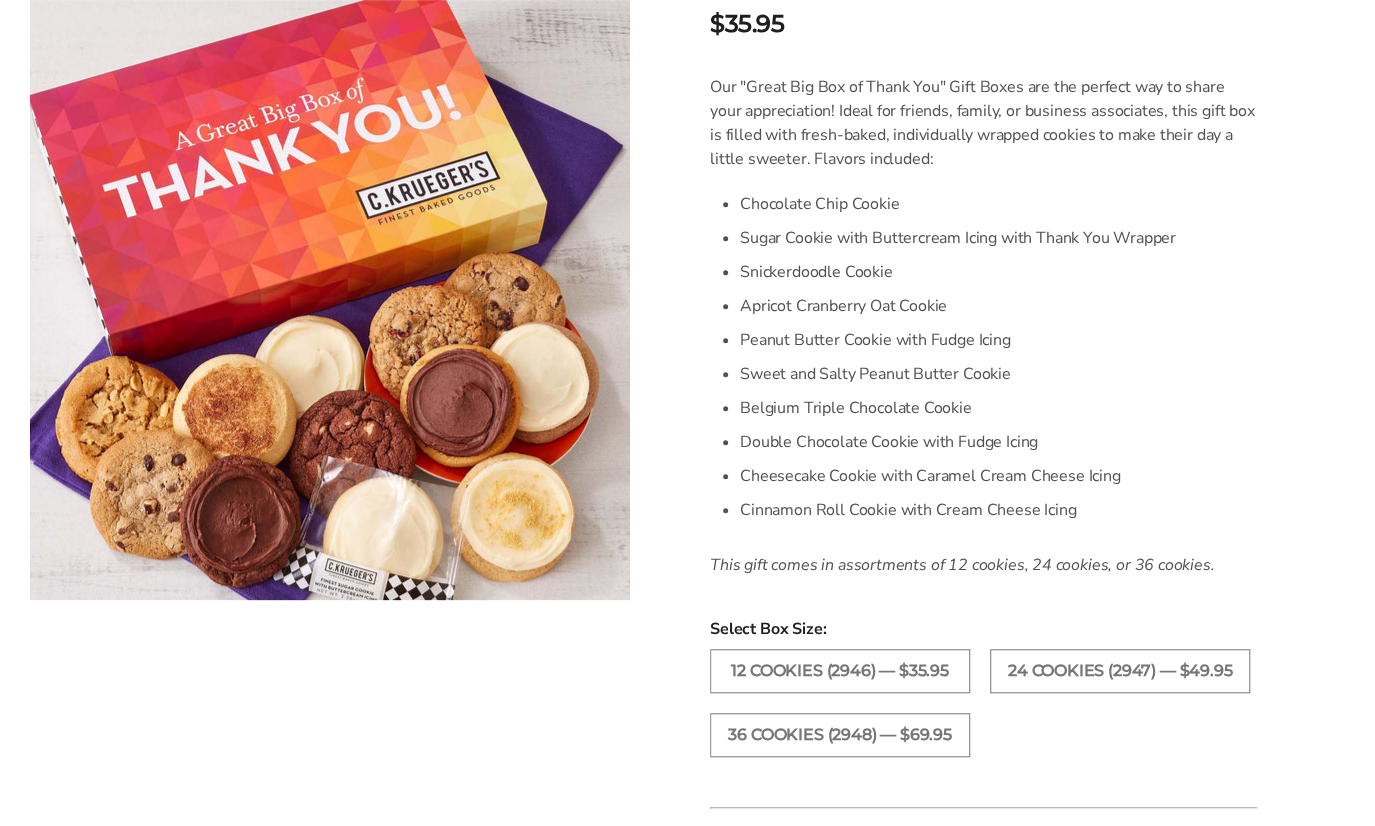 scroll, scrollTop: 503, scrollLeft: 0, axis: vertical 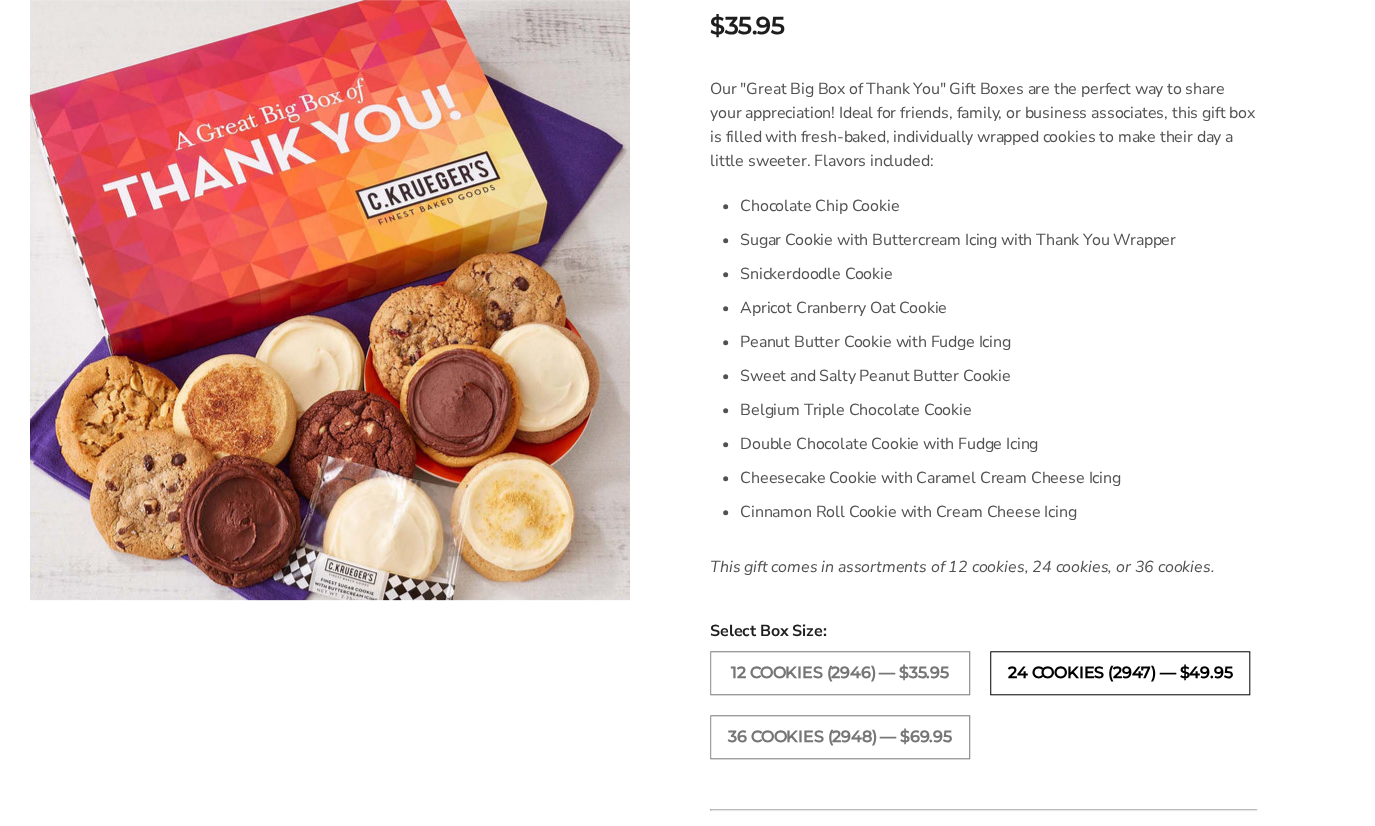 click on "24 COOKIES (2947) — $49.95" at bounding box center (1120, 673) 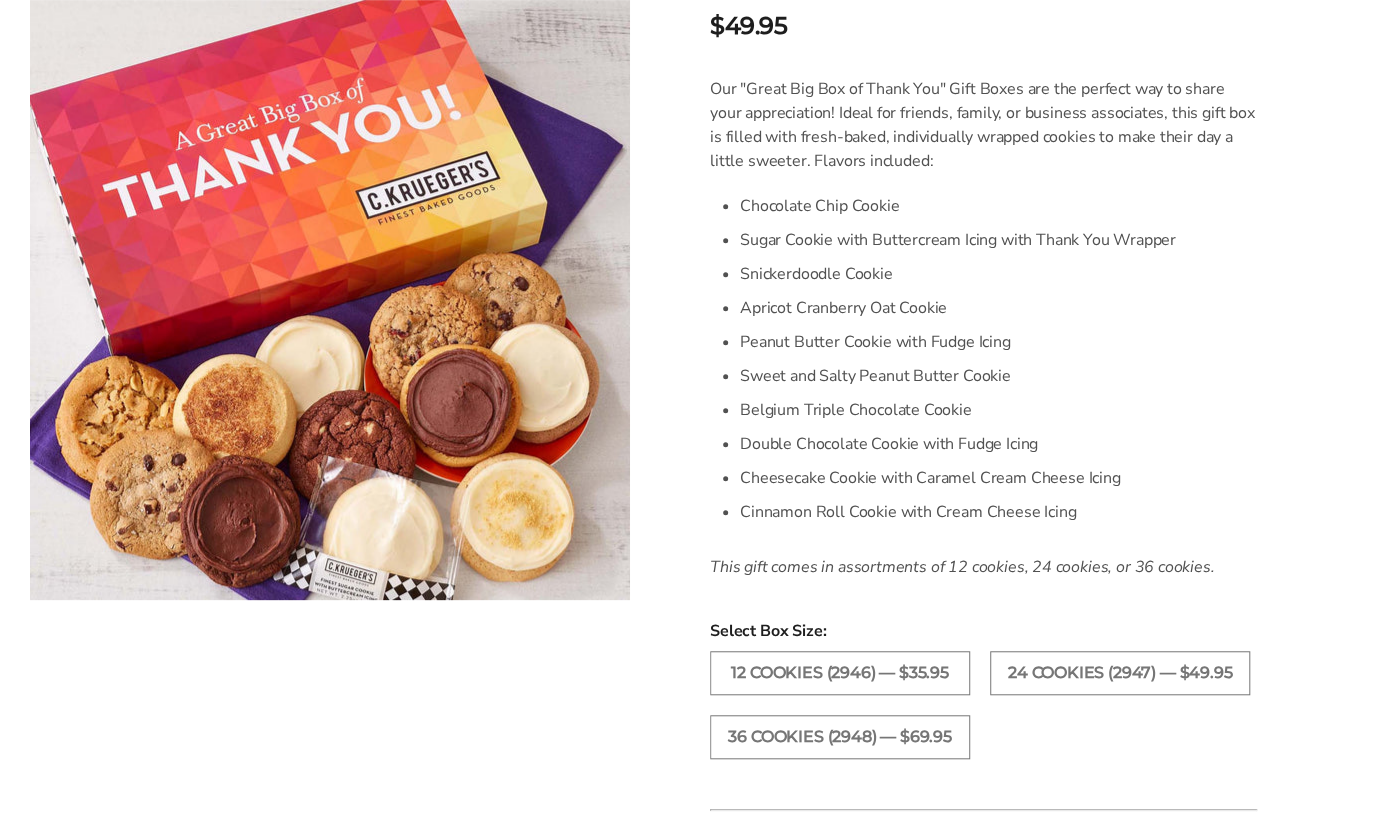 scroll, scrollTop: 488, scrollLeft: 0, axis: vertical 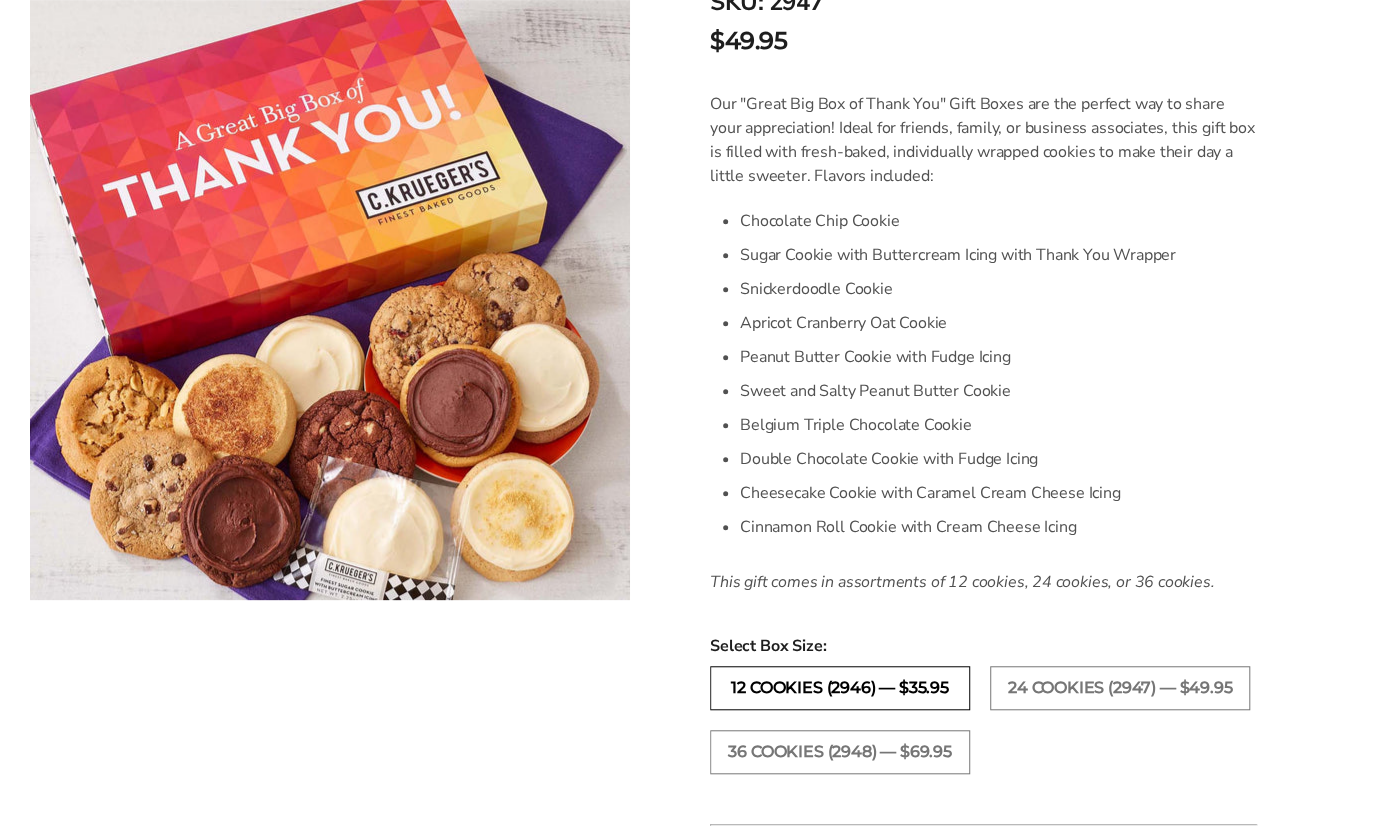 click on "12 COOKIES (2946) — $35.95" at bounding box center [840, 688] 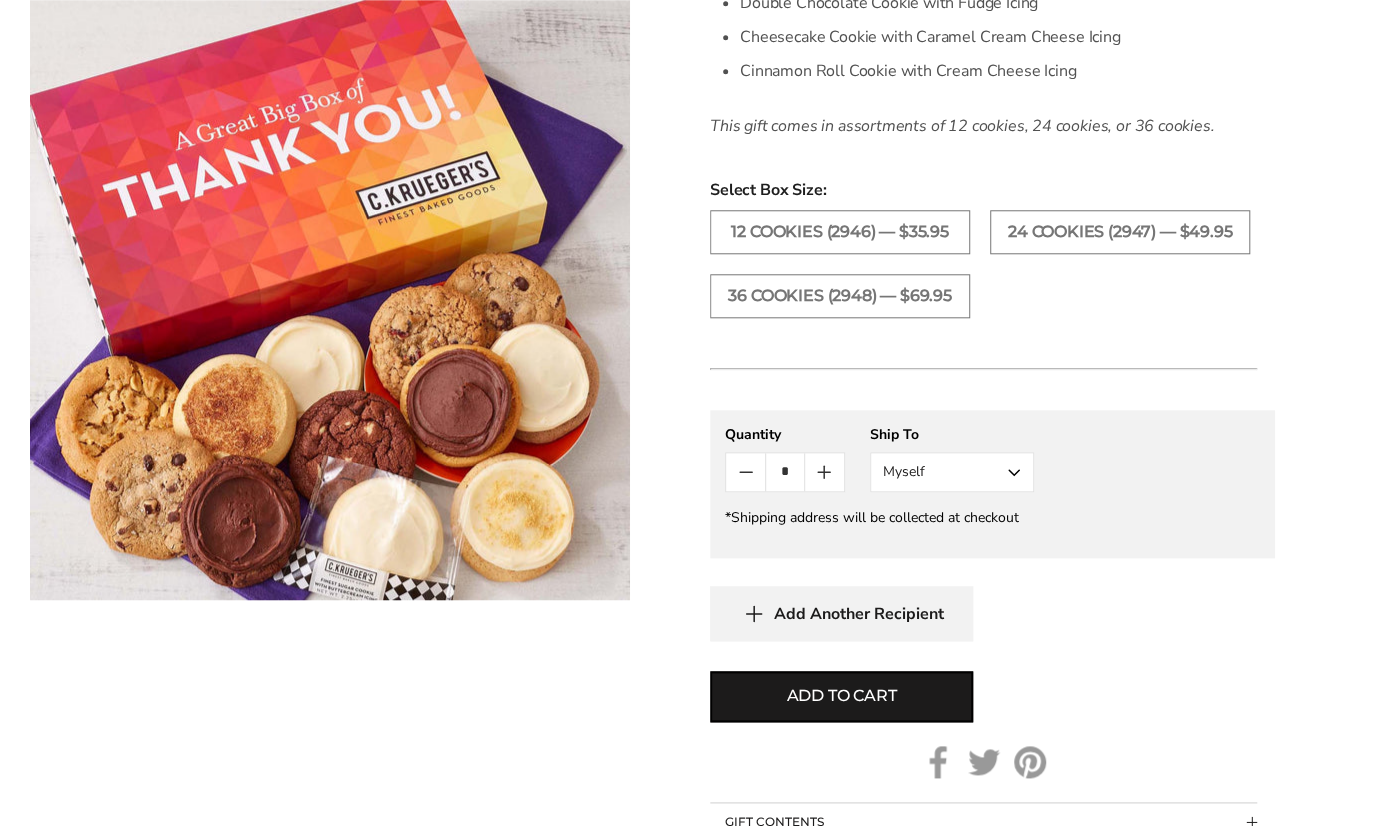 scroll, scrollTop: 945, scrollLeft: 0, axis: vertical 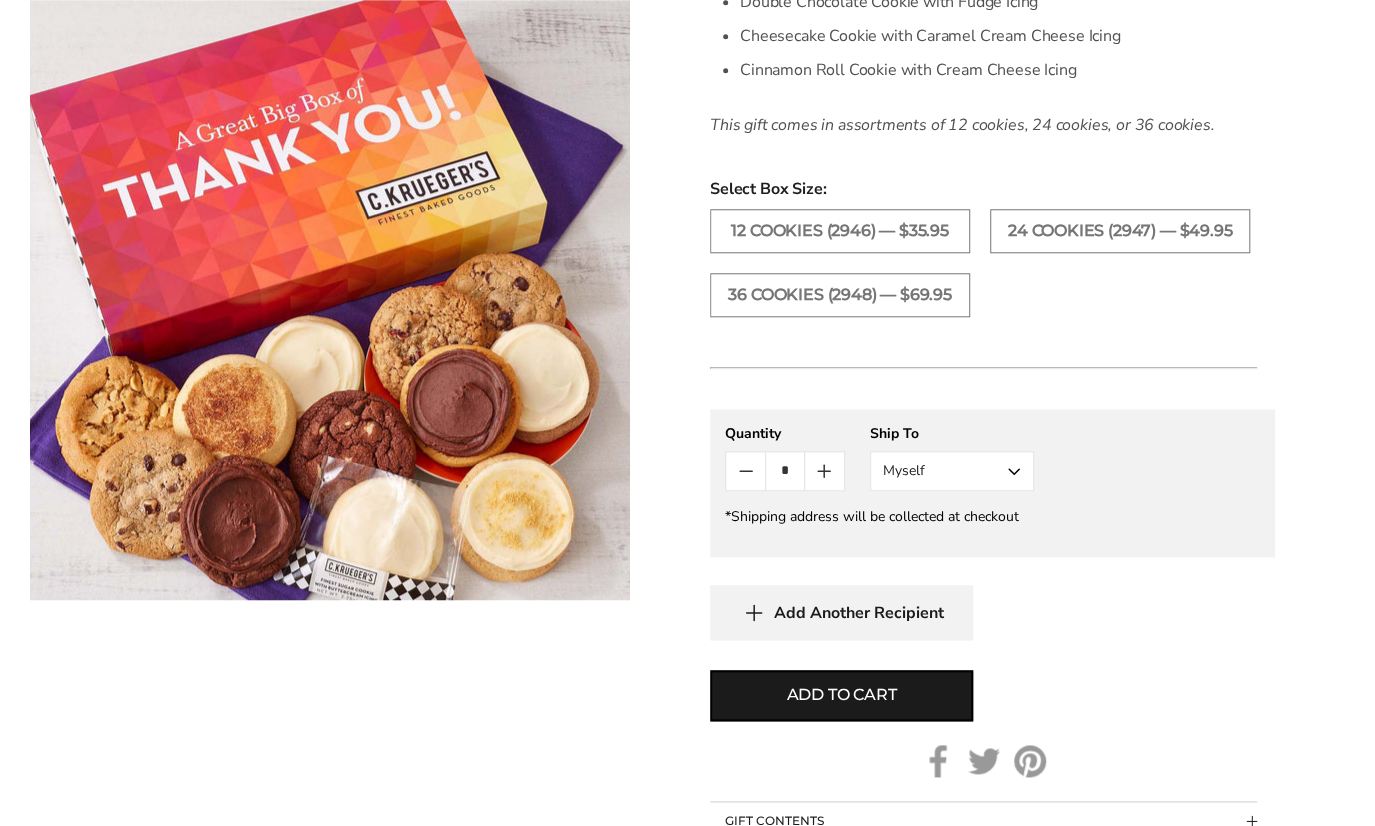 click on "Myself" at bounding box center [952, 471] 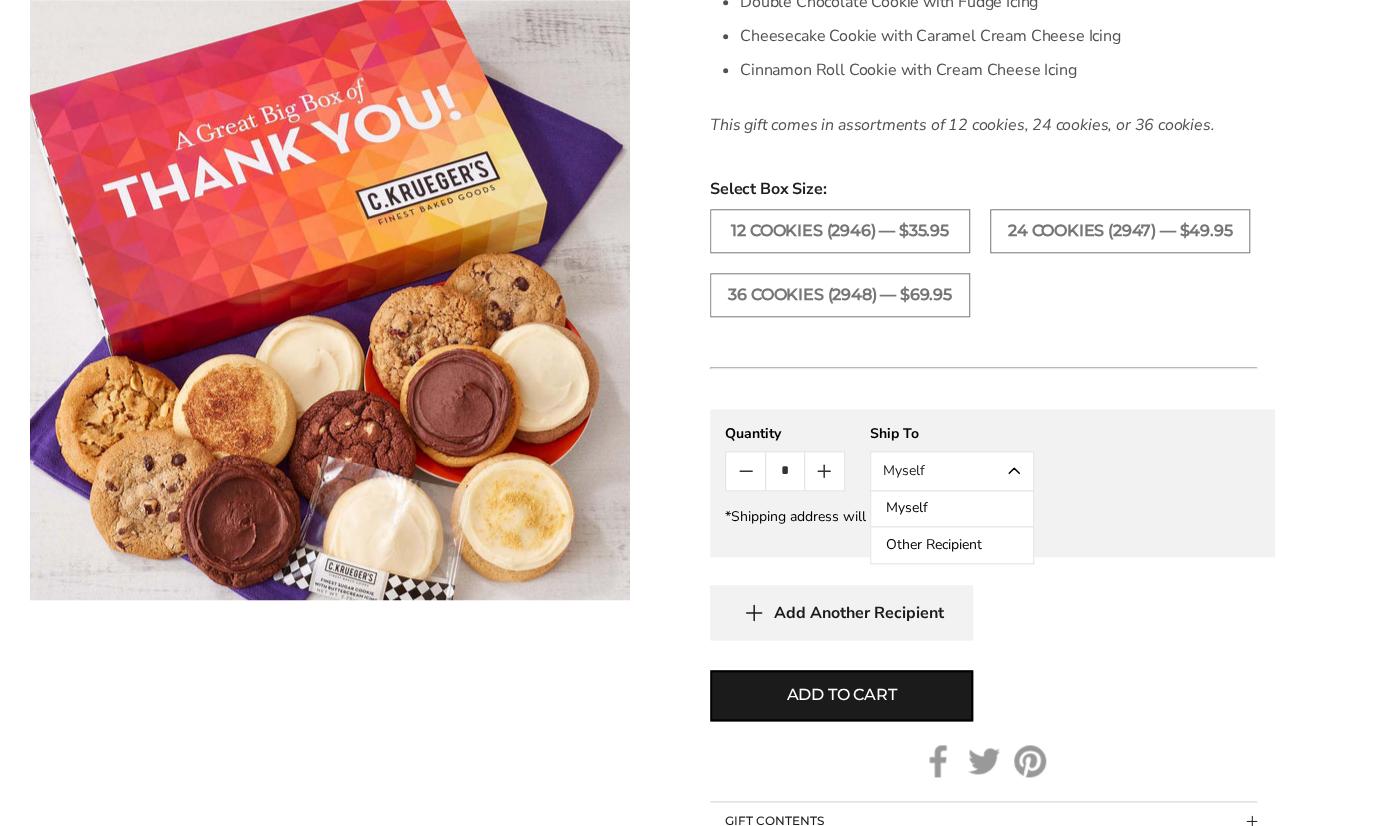 click on "Other Recipient" at bounding box center (952, 545) 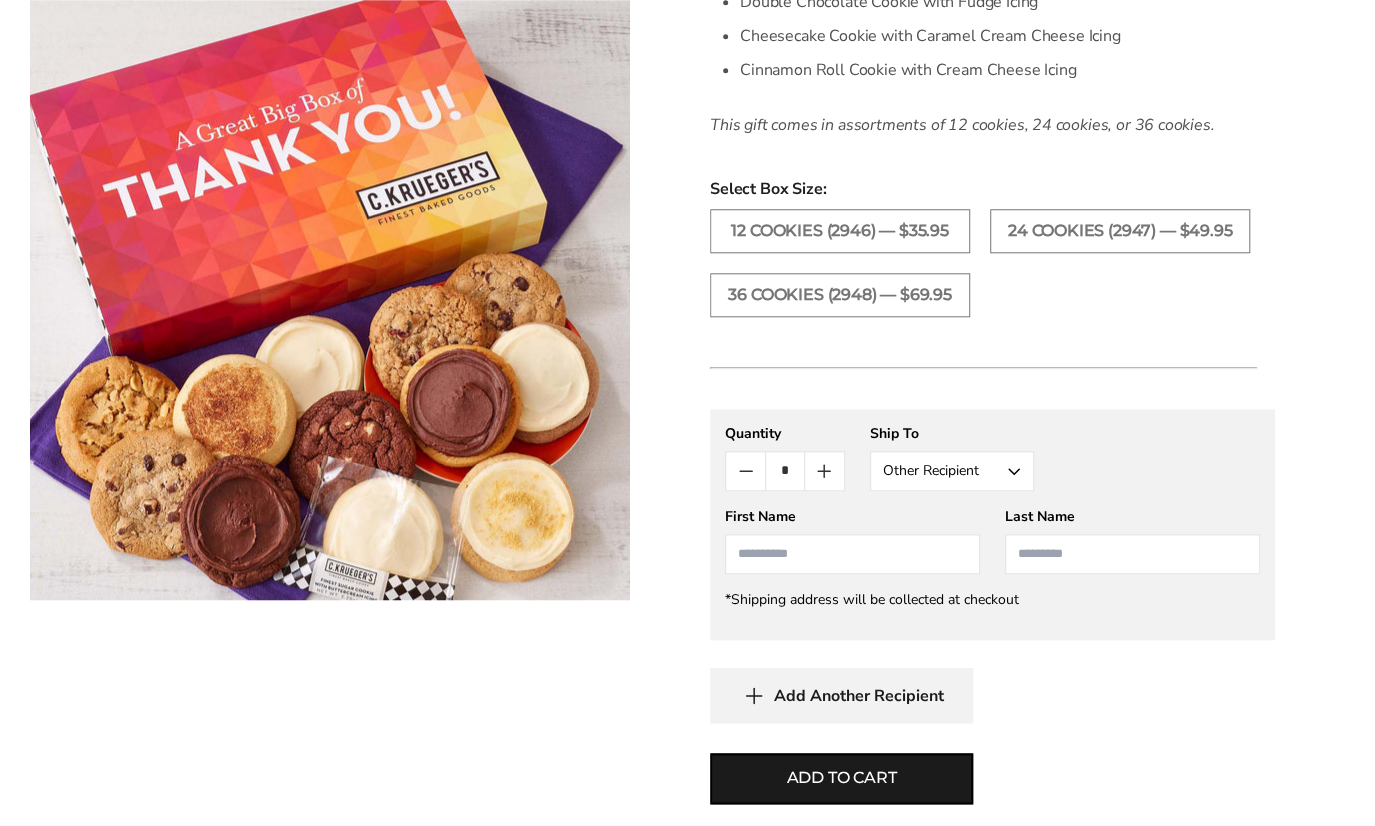 click at bounding box center [852, 554] 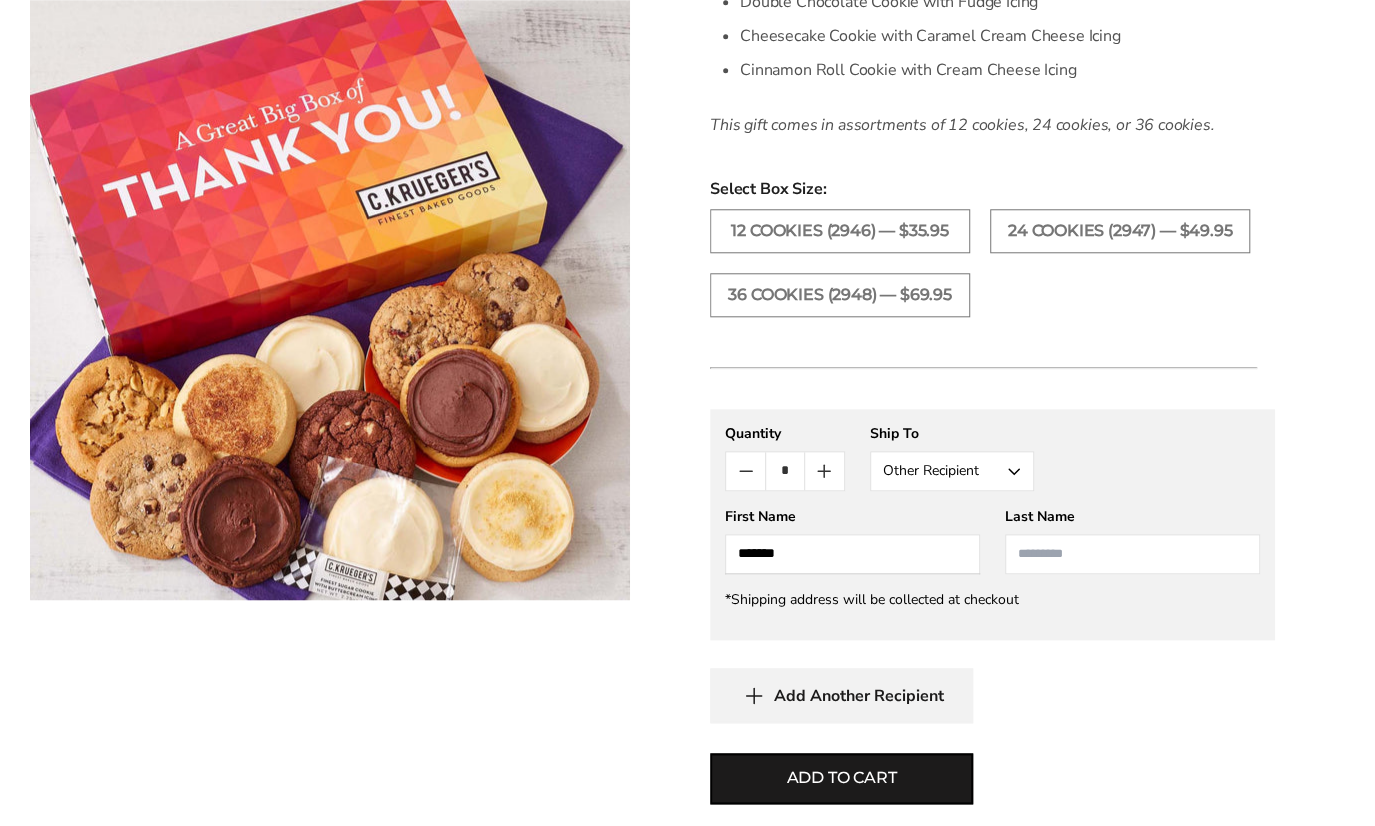 type on "*******" 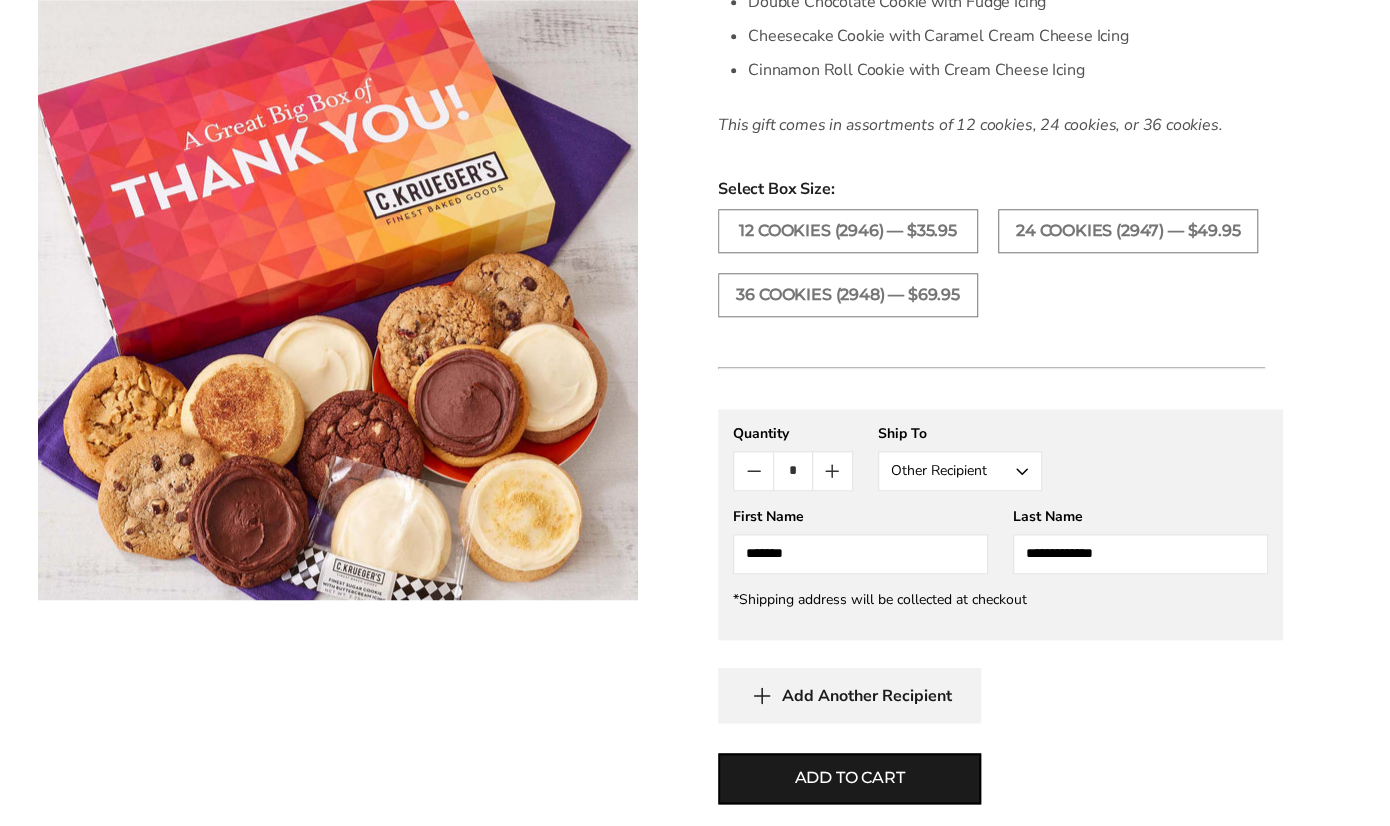 scroll, scrollTop: 1081, scrollLeft: 0, axis: vertical 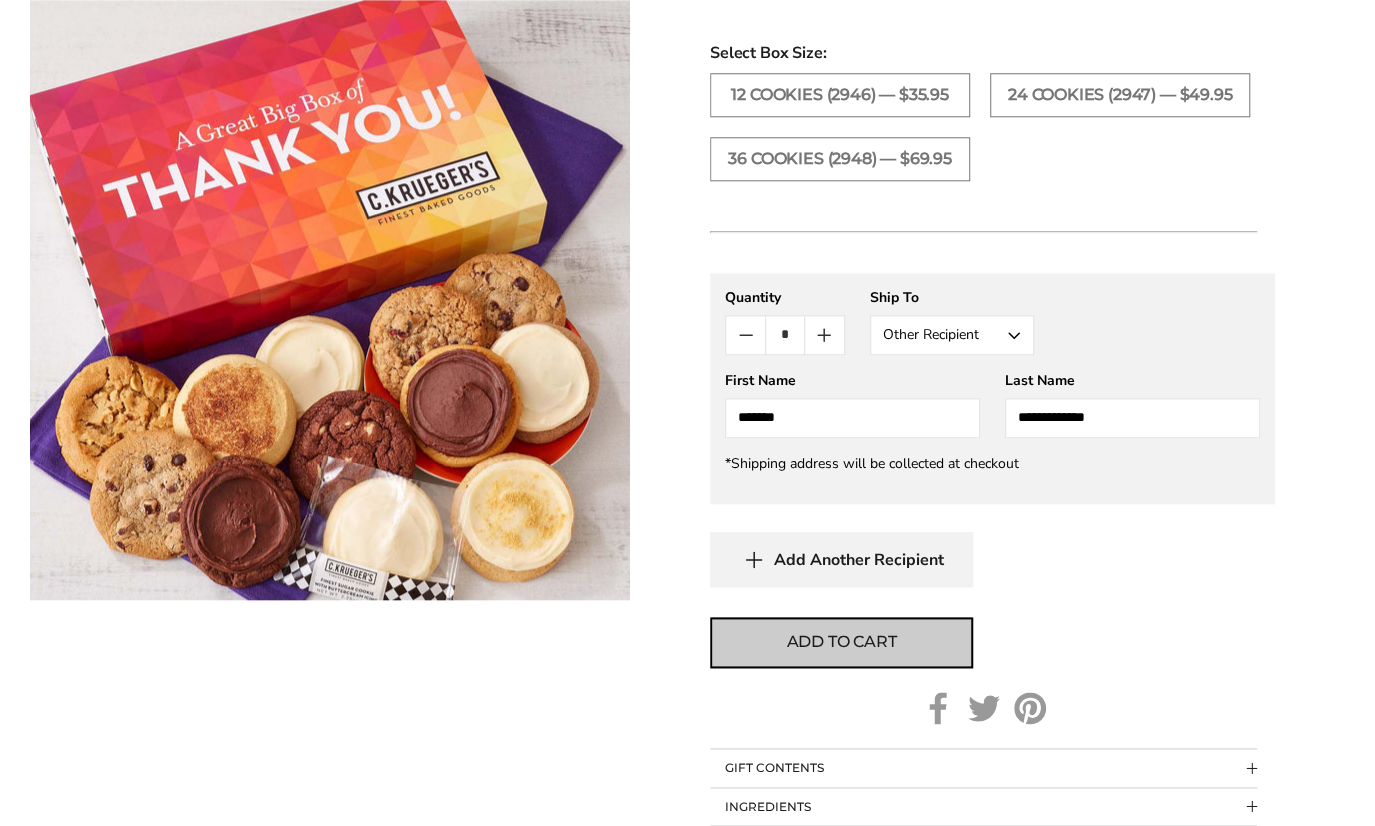 type on "**********" 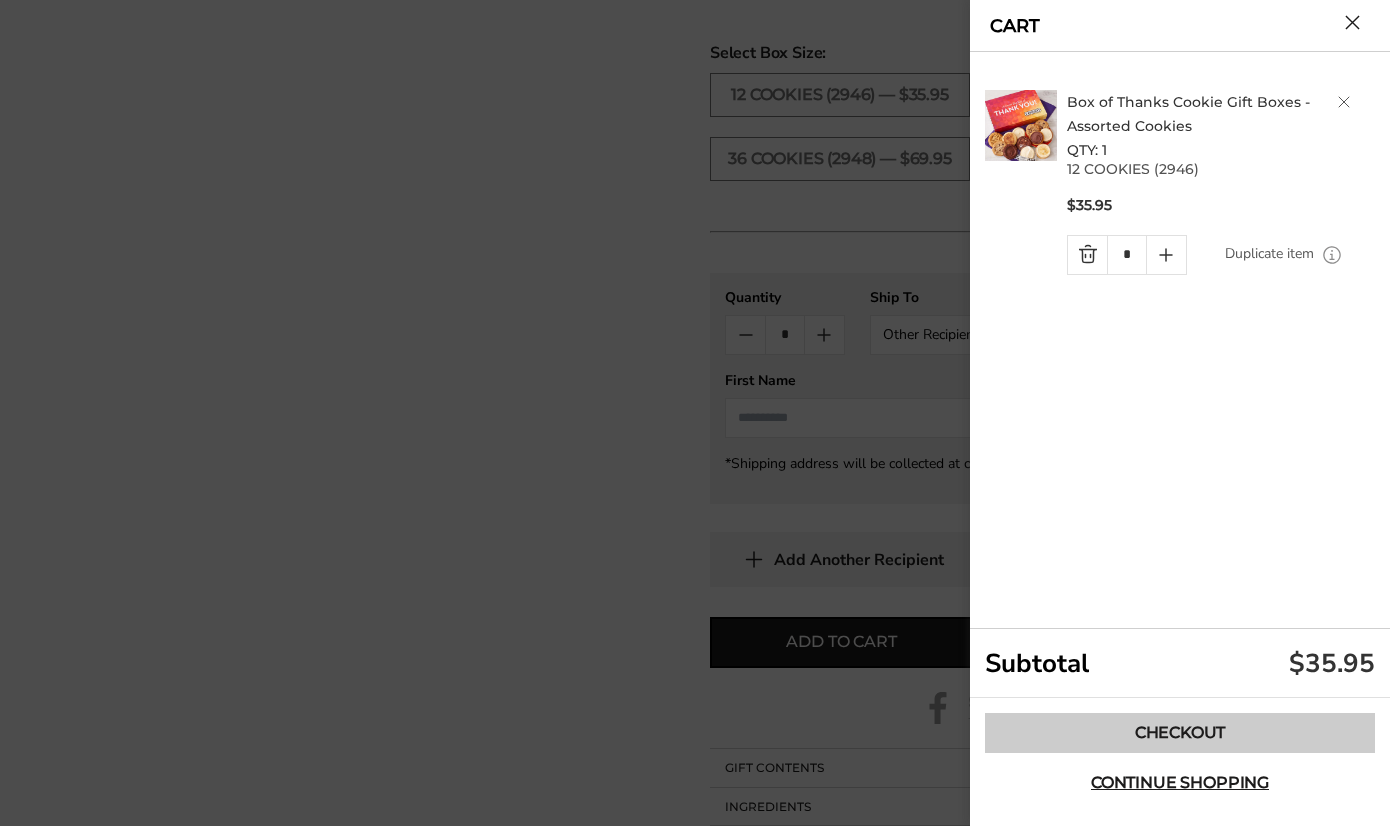 click on "Checkout" at bounding box center [1180, 733] 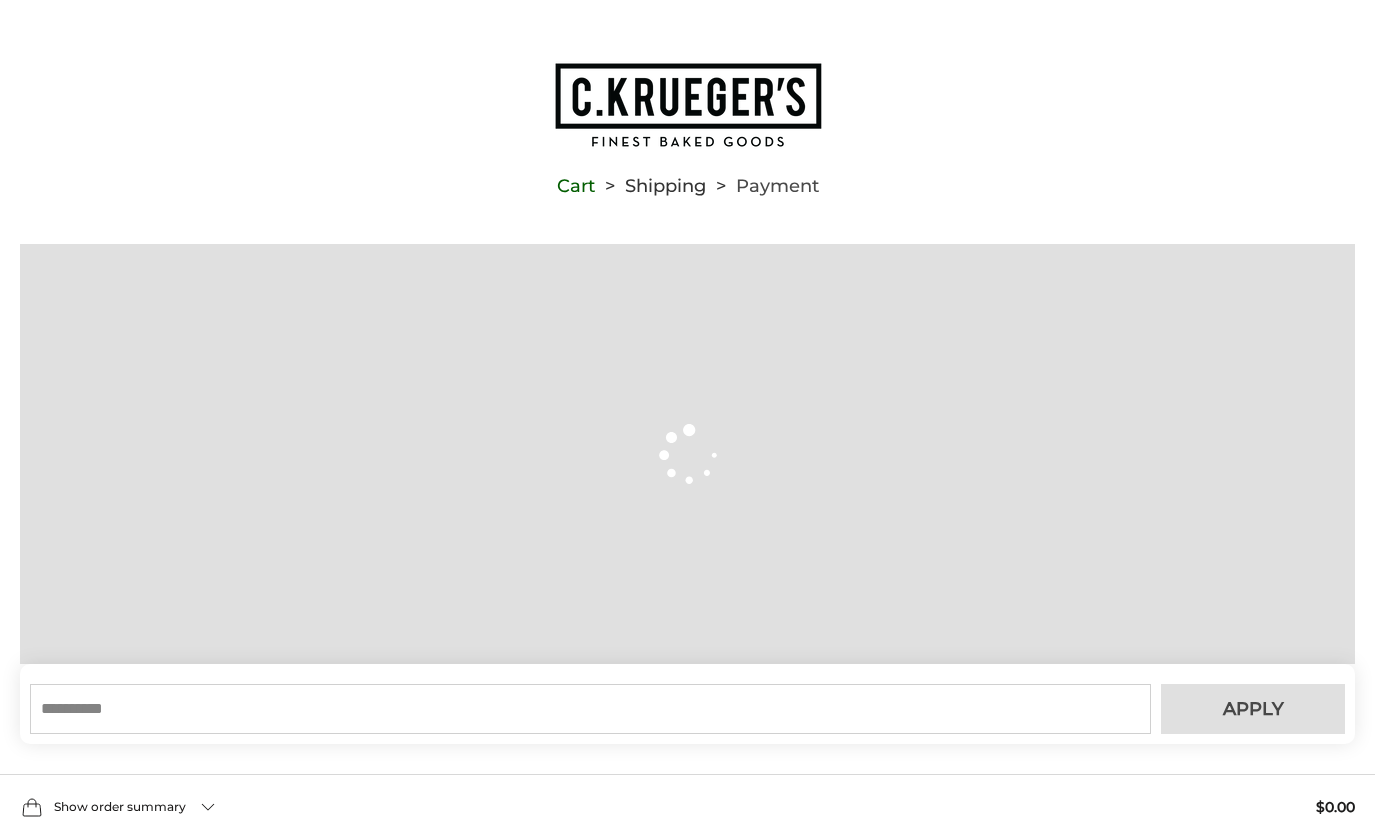 scroll, scrollTop: 0, scrollLeft: 0, axis: both 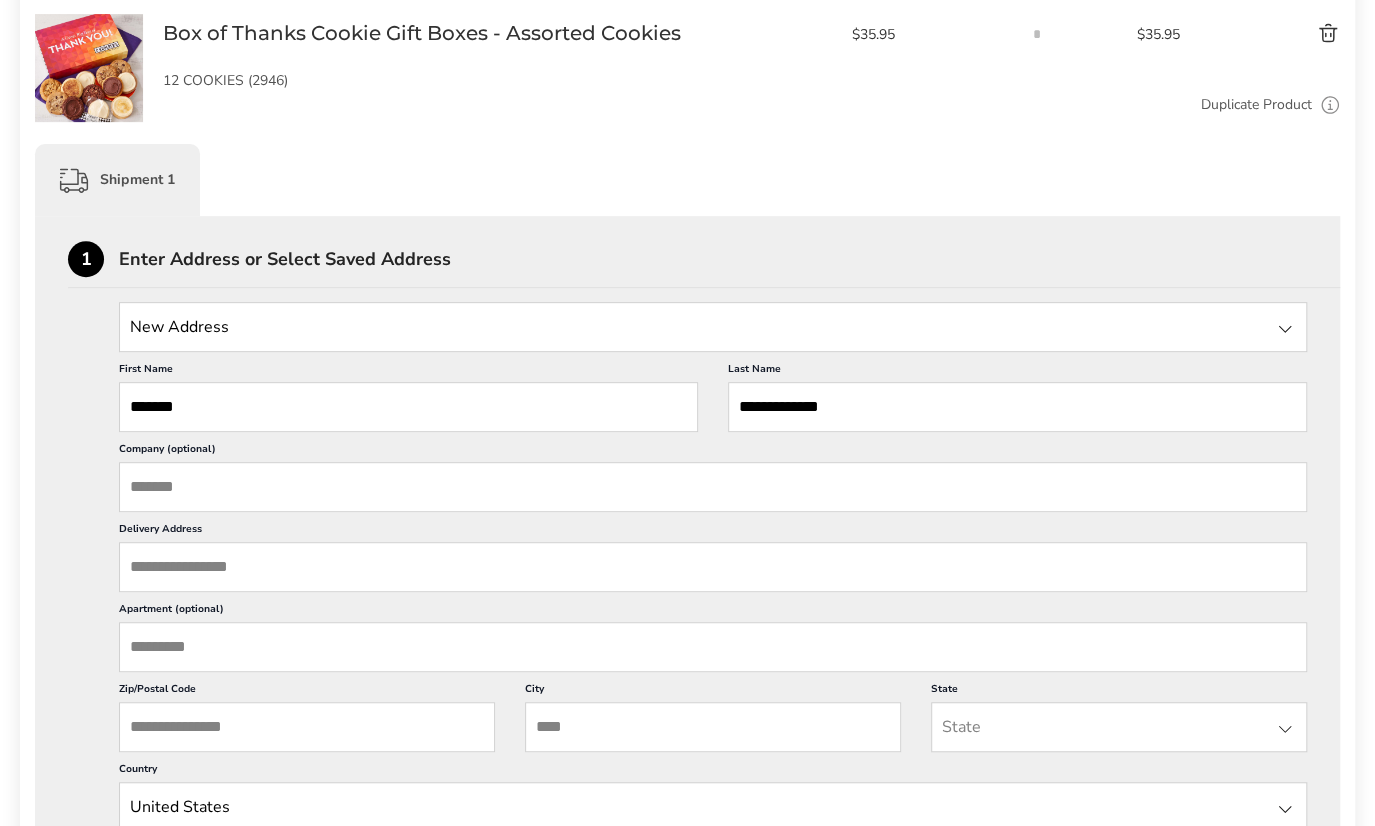 click on "Delivery Address" at bounding box center [713, 567] 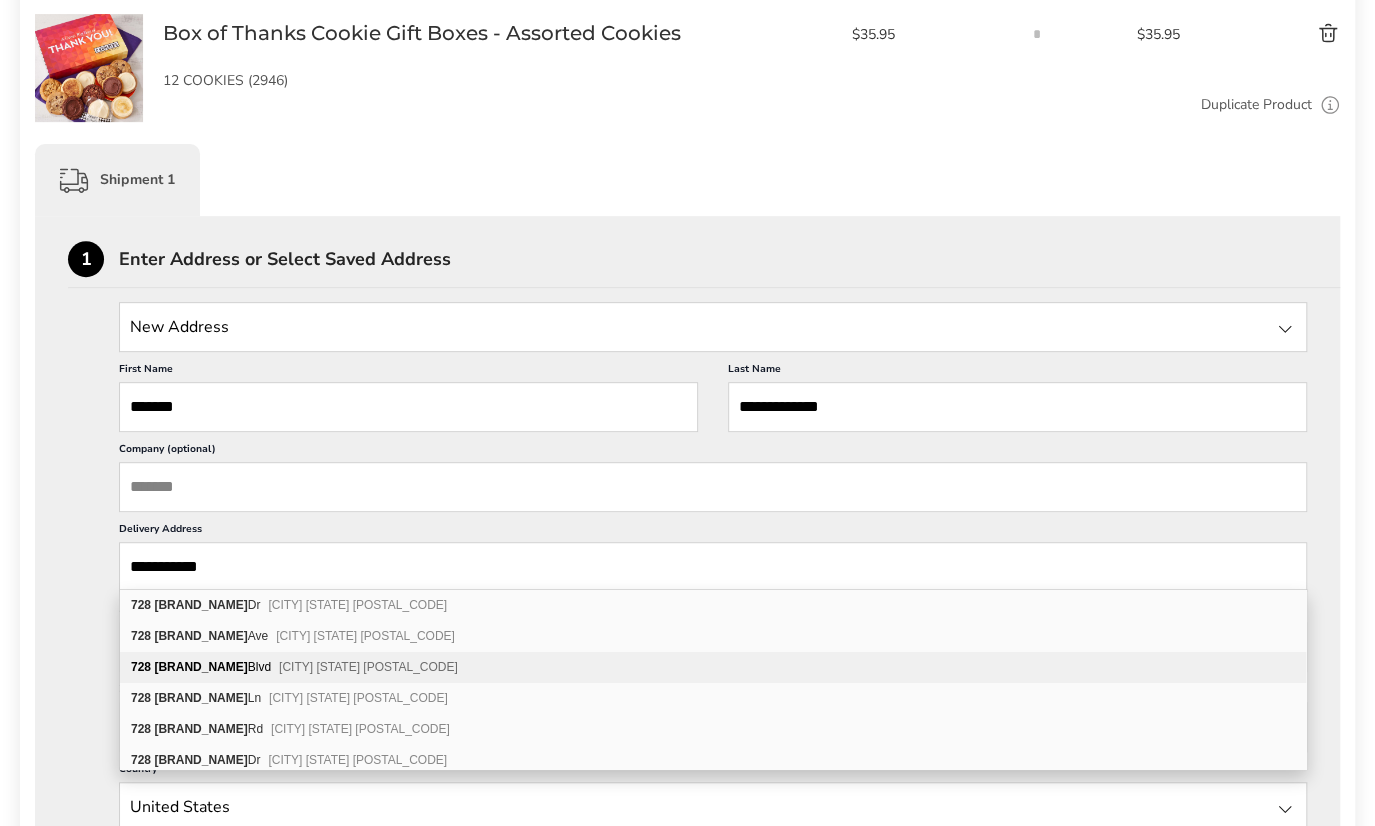 click on "[CITY] [STATE] [POSTAL_CODE]" at bounding box center (368, 667) 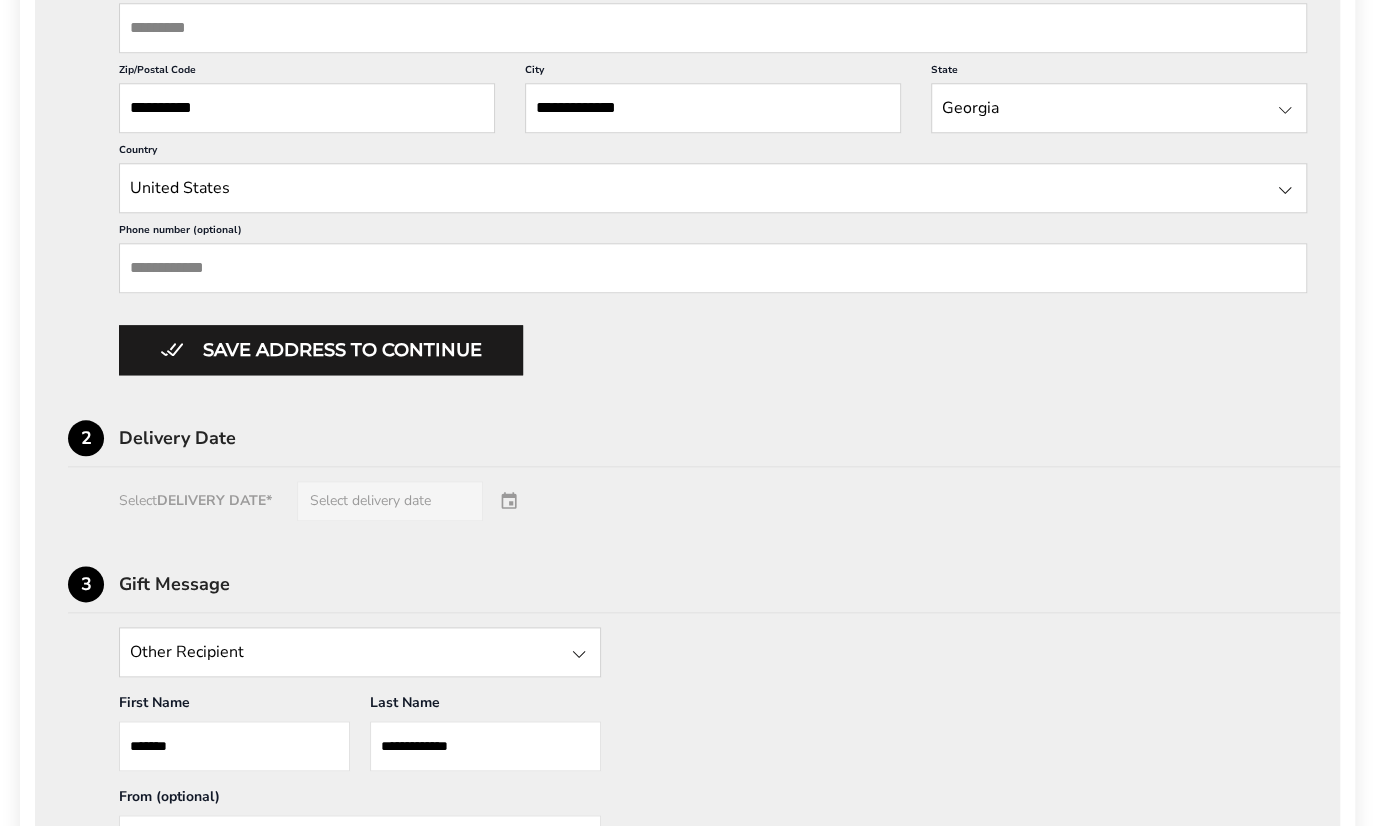 scroll, scrollTop: 988, scrollLeft: 0, axis: vertical 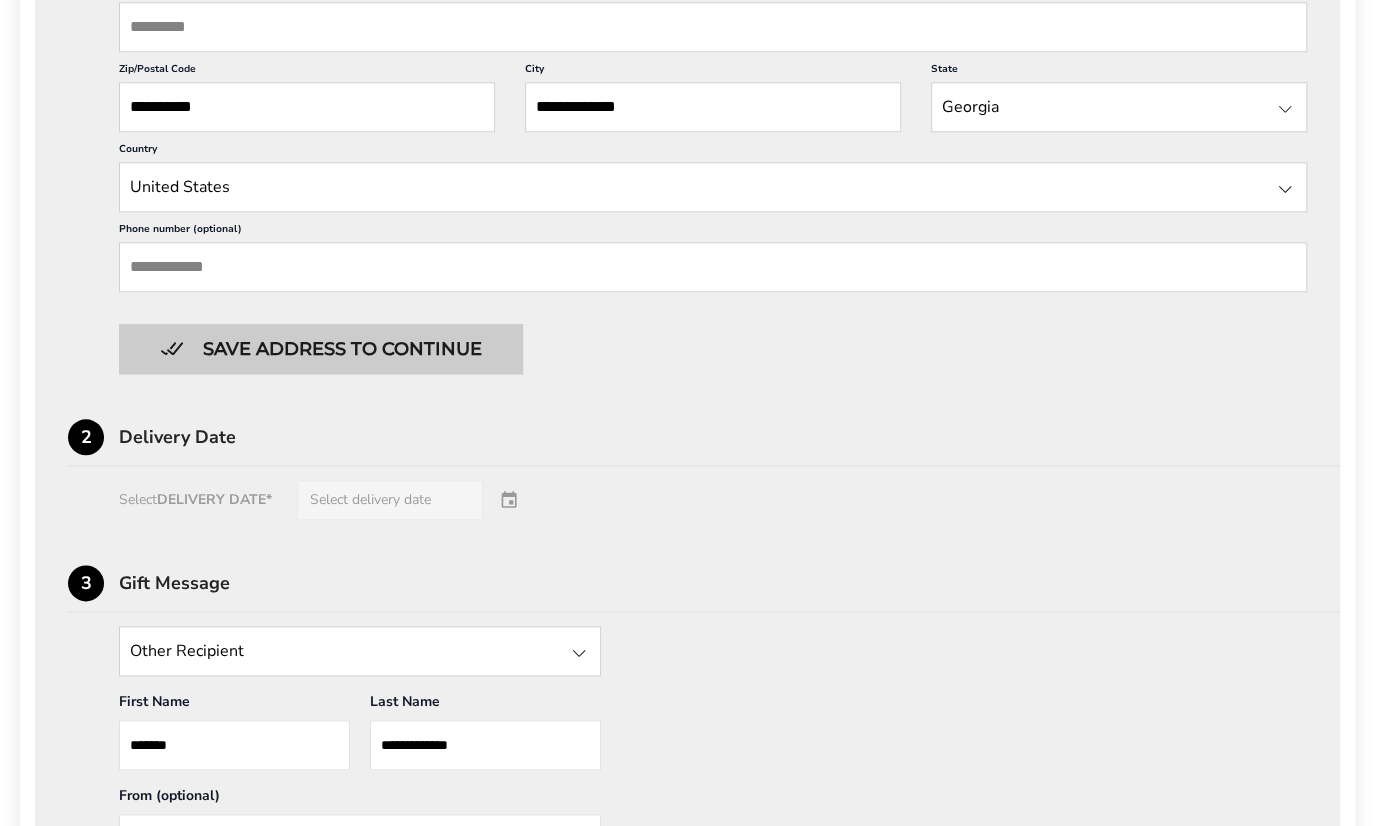 click on "Save address to continue" at bounding box center [321, 349] 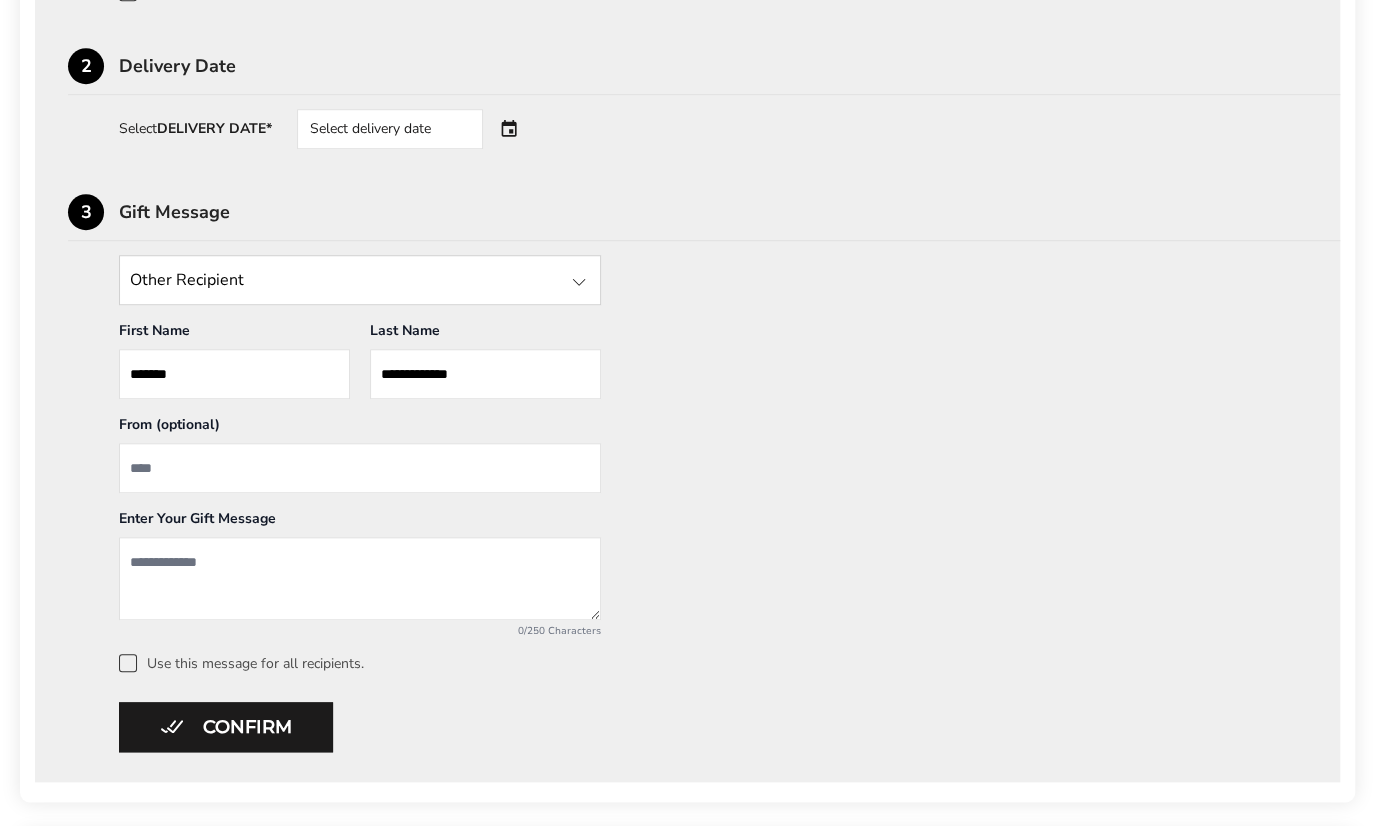 scroll, scrollTop: 759, scrollLeft: 0, axis: vertical 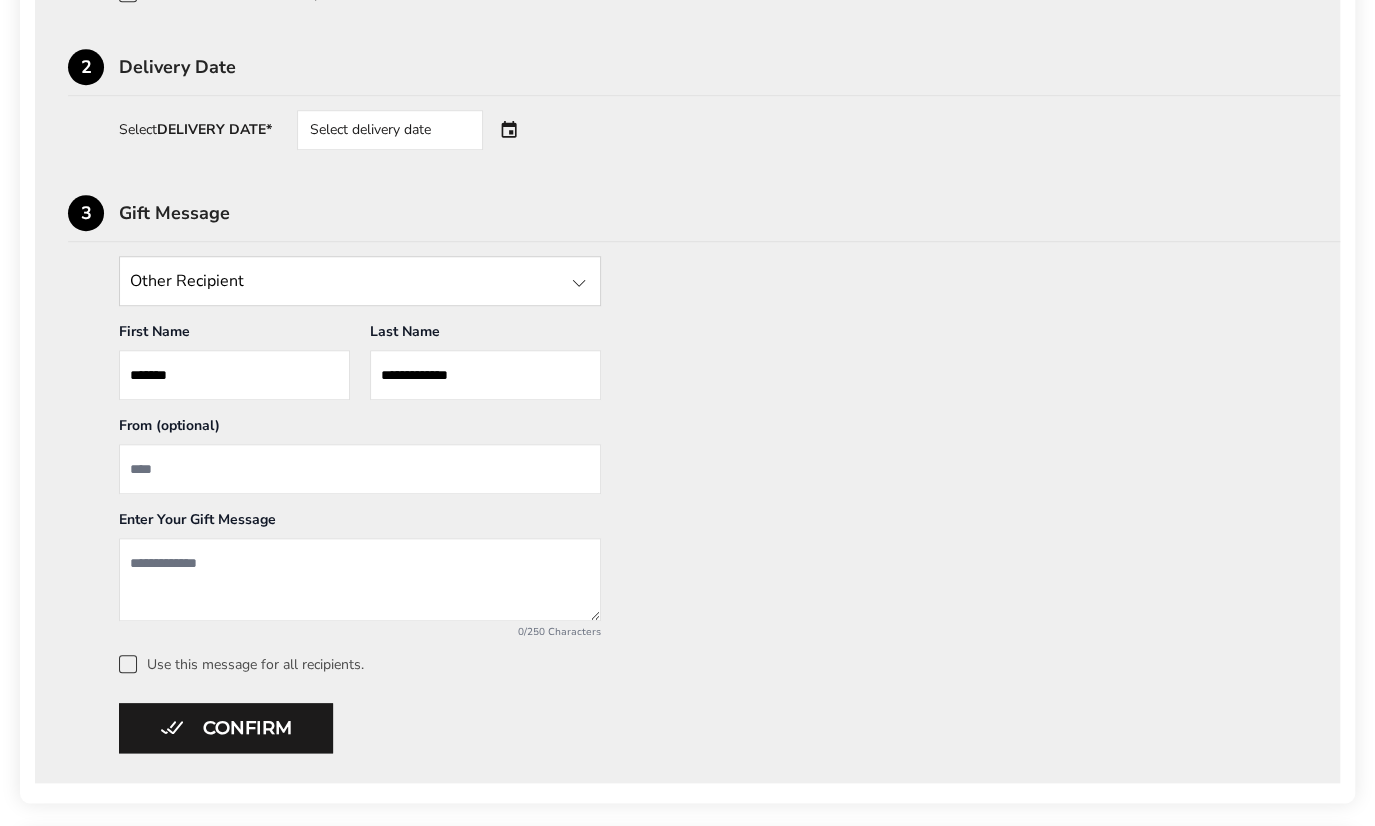 click on "Select delivery date" at bounding box center (418, 130) 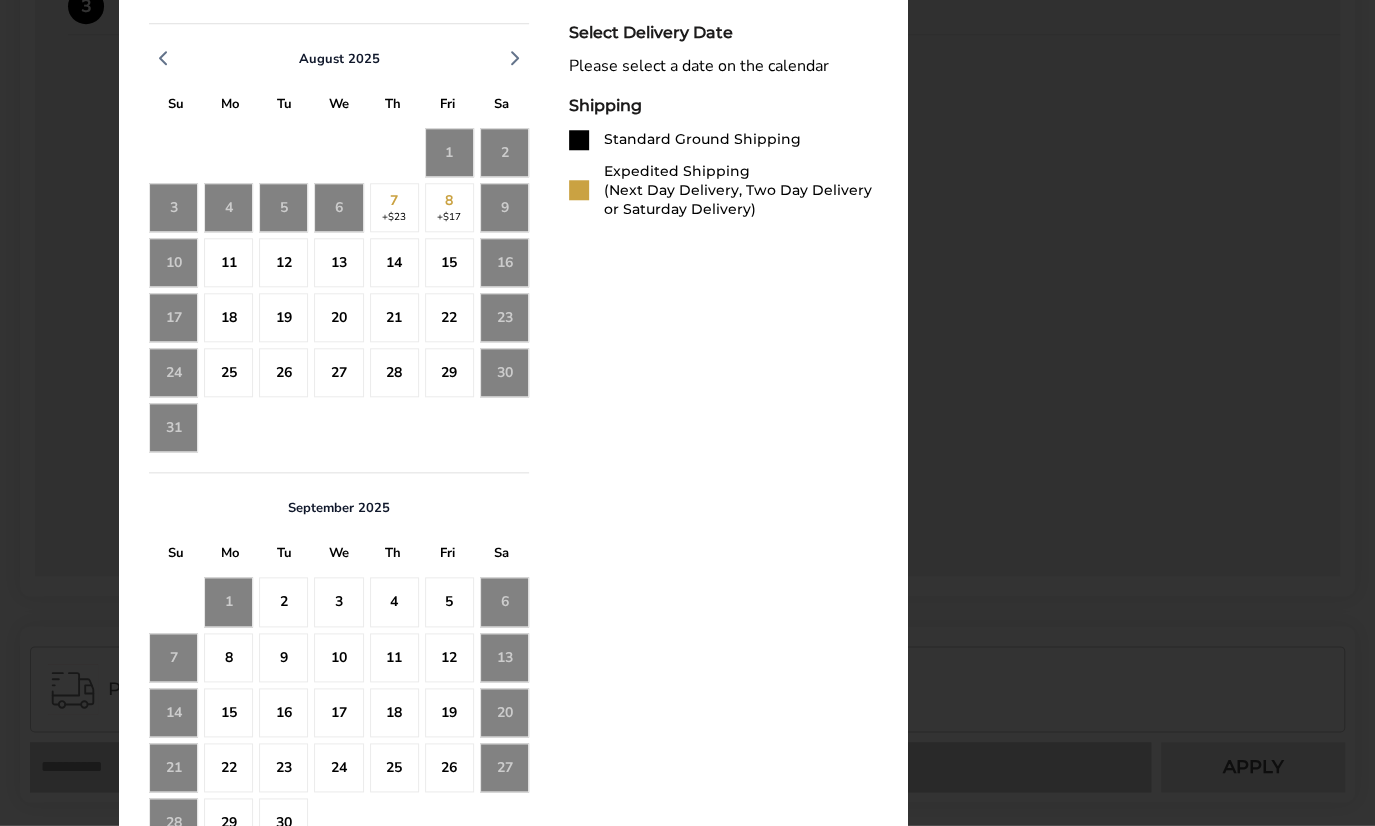 scroll, scrollTop: 843, scrollLeft: 0, axis: vertical 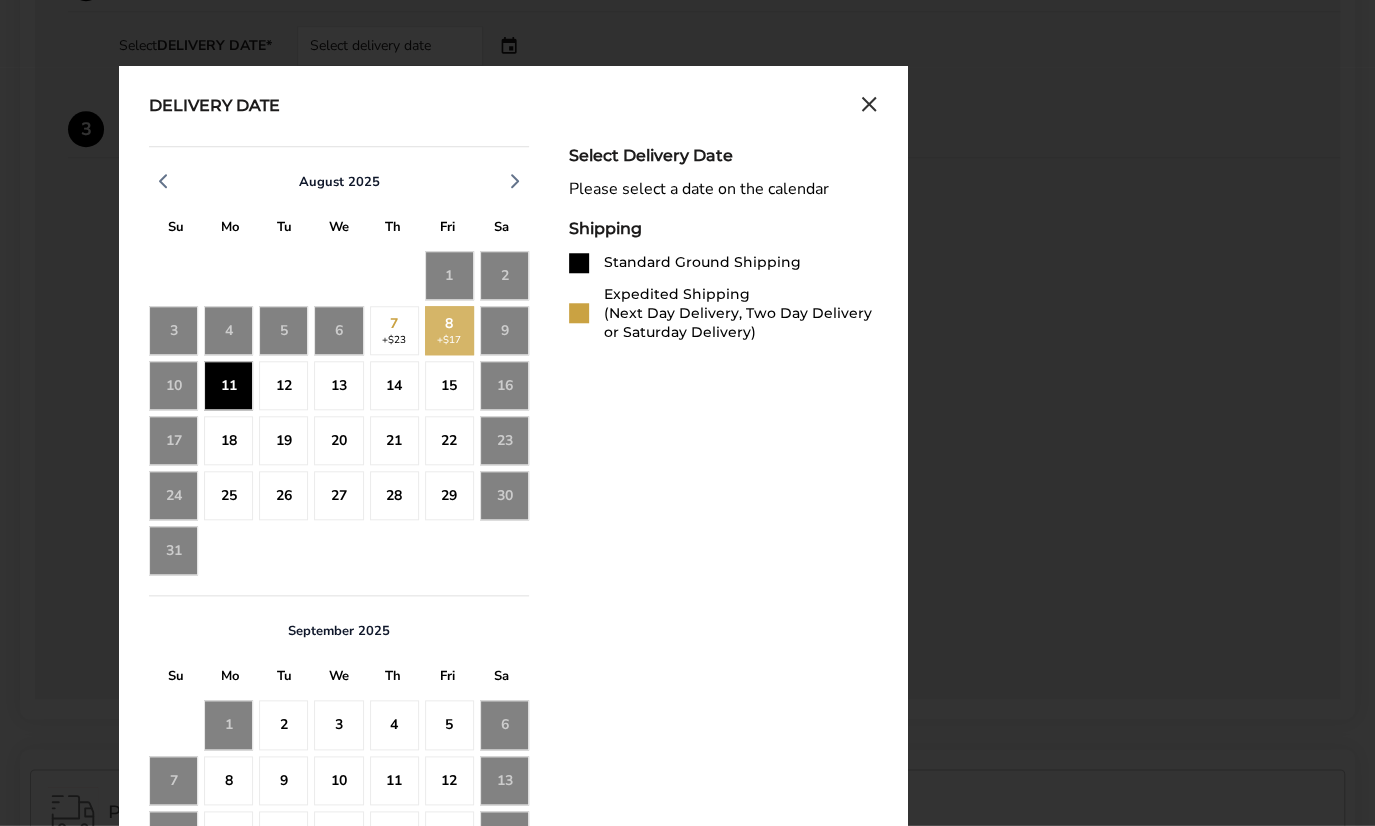 click on "11" 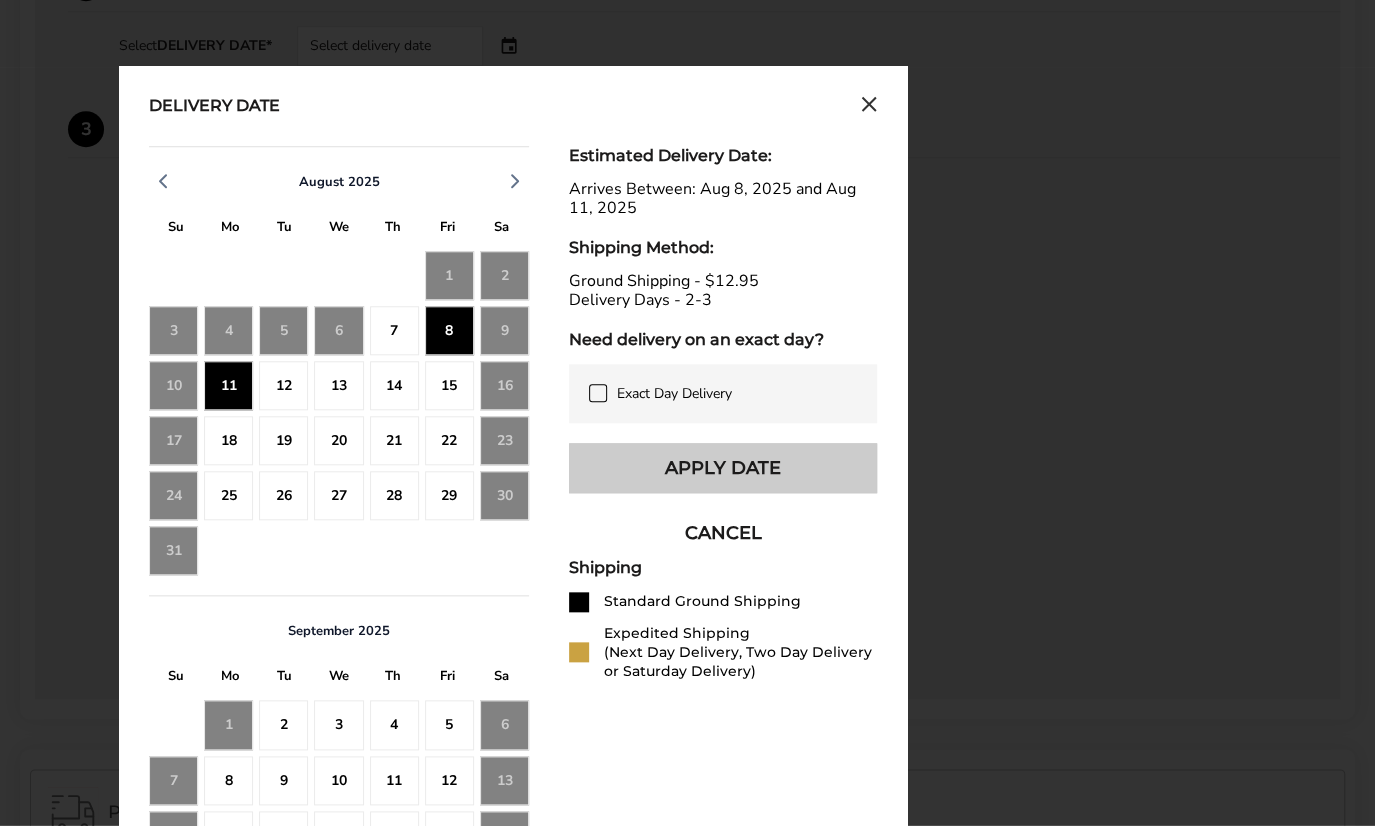 click on "Apply Date" at bounding box center (723, 468) 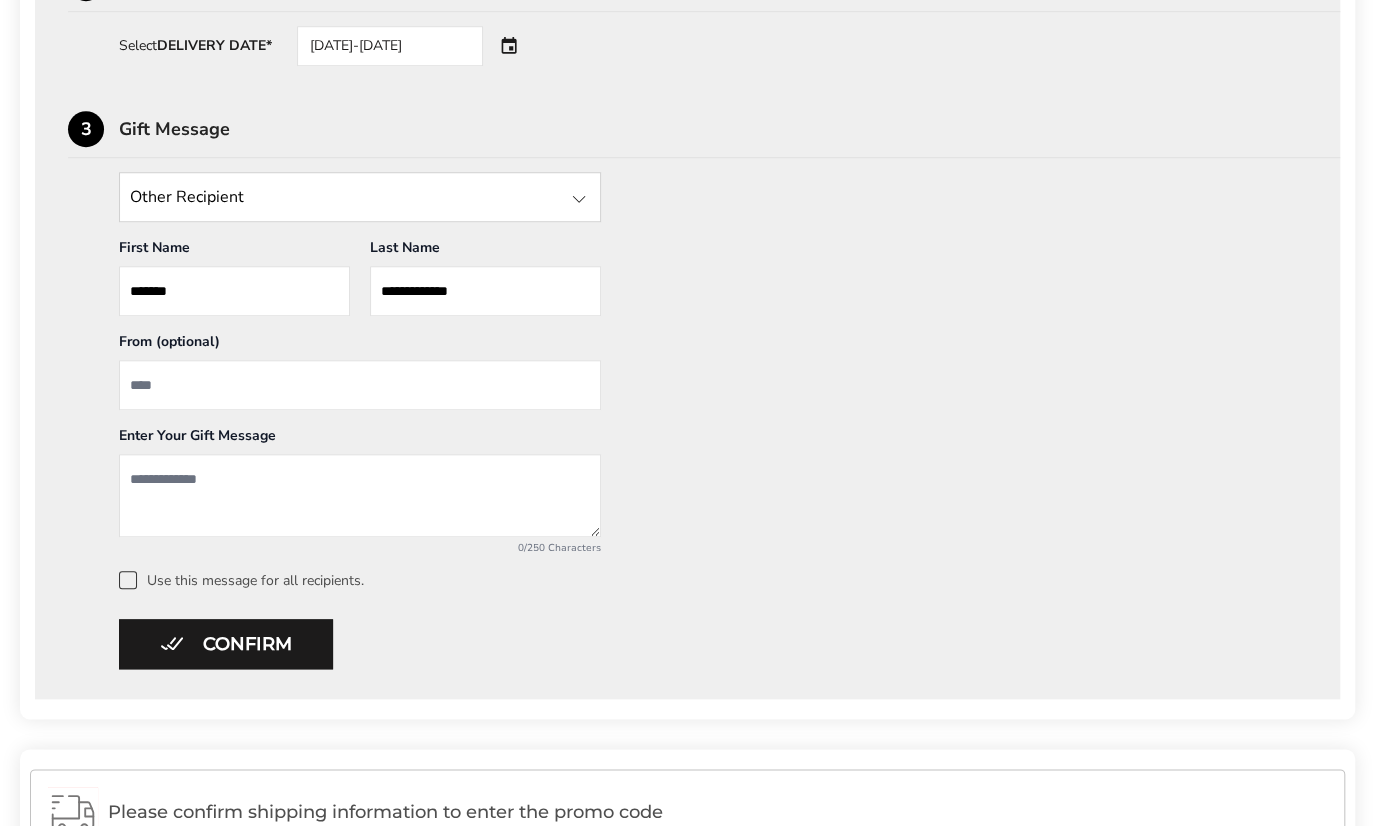 click at bounding box center (360, 385) 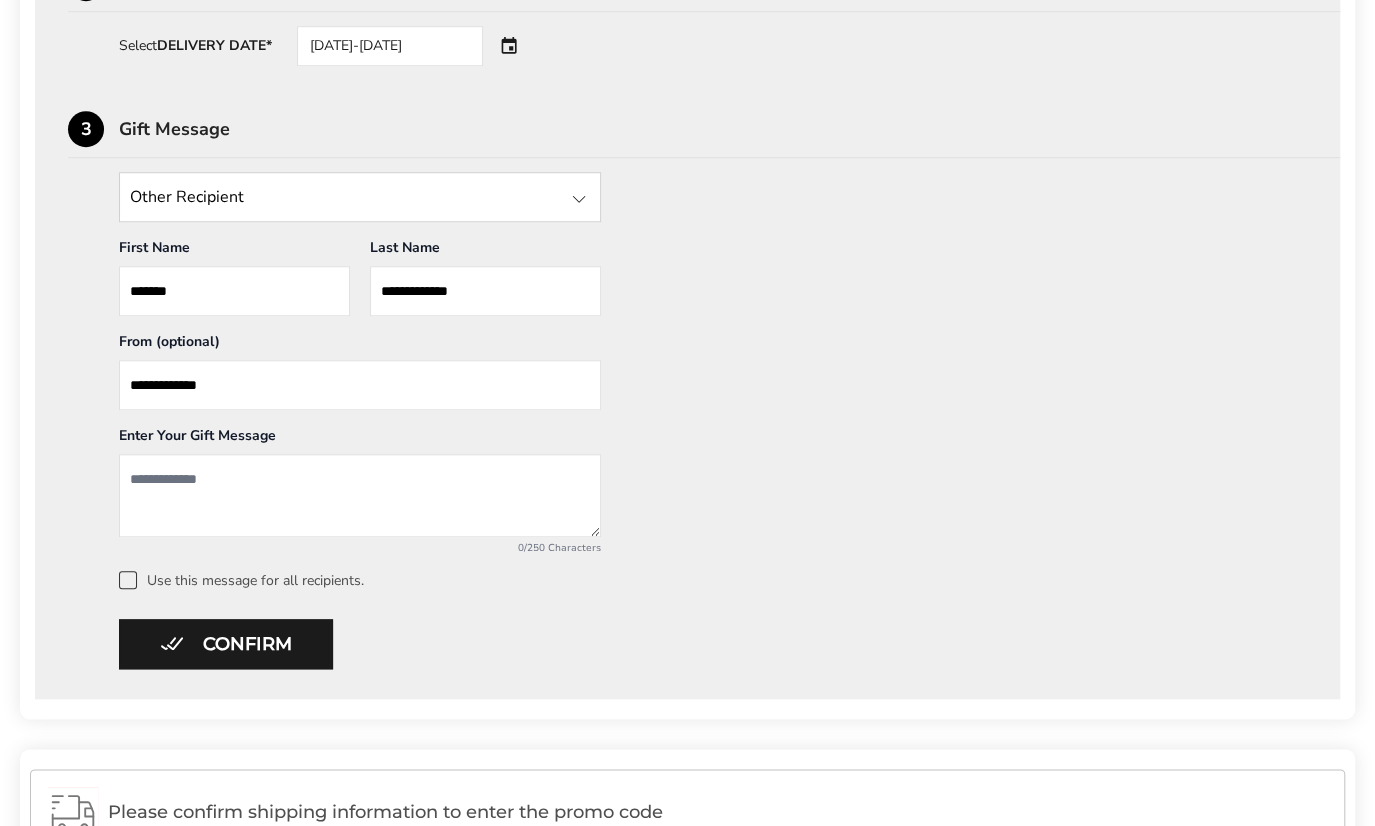 type on "**********" 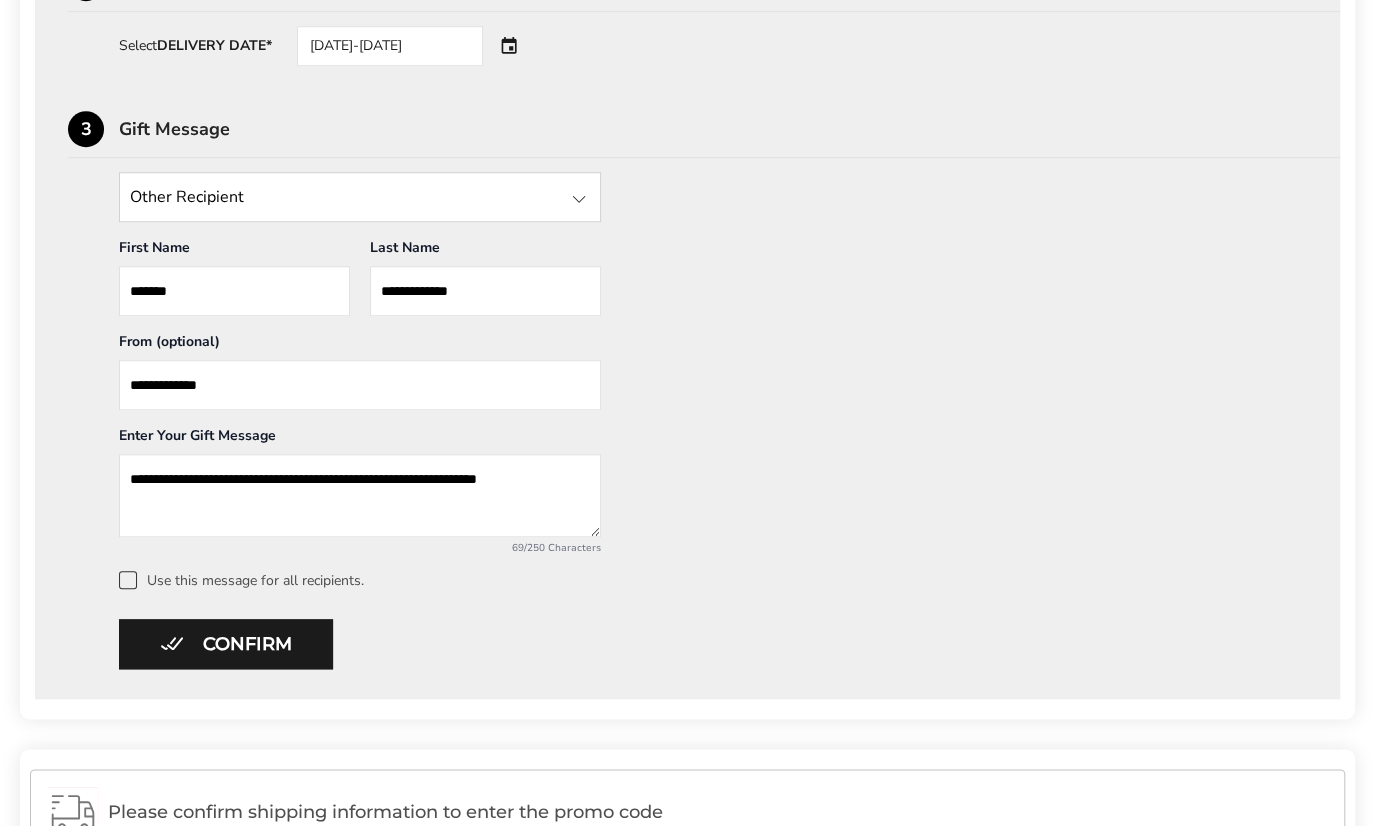 drag, startPoint x: 340, startPoint y: 476, endPoint x: 276, endPoint y: 480, distance: 64.12488 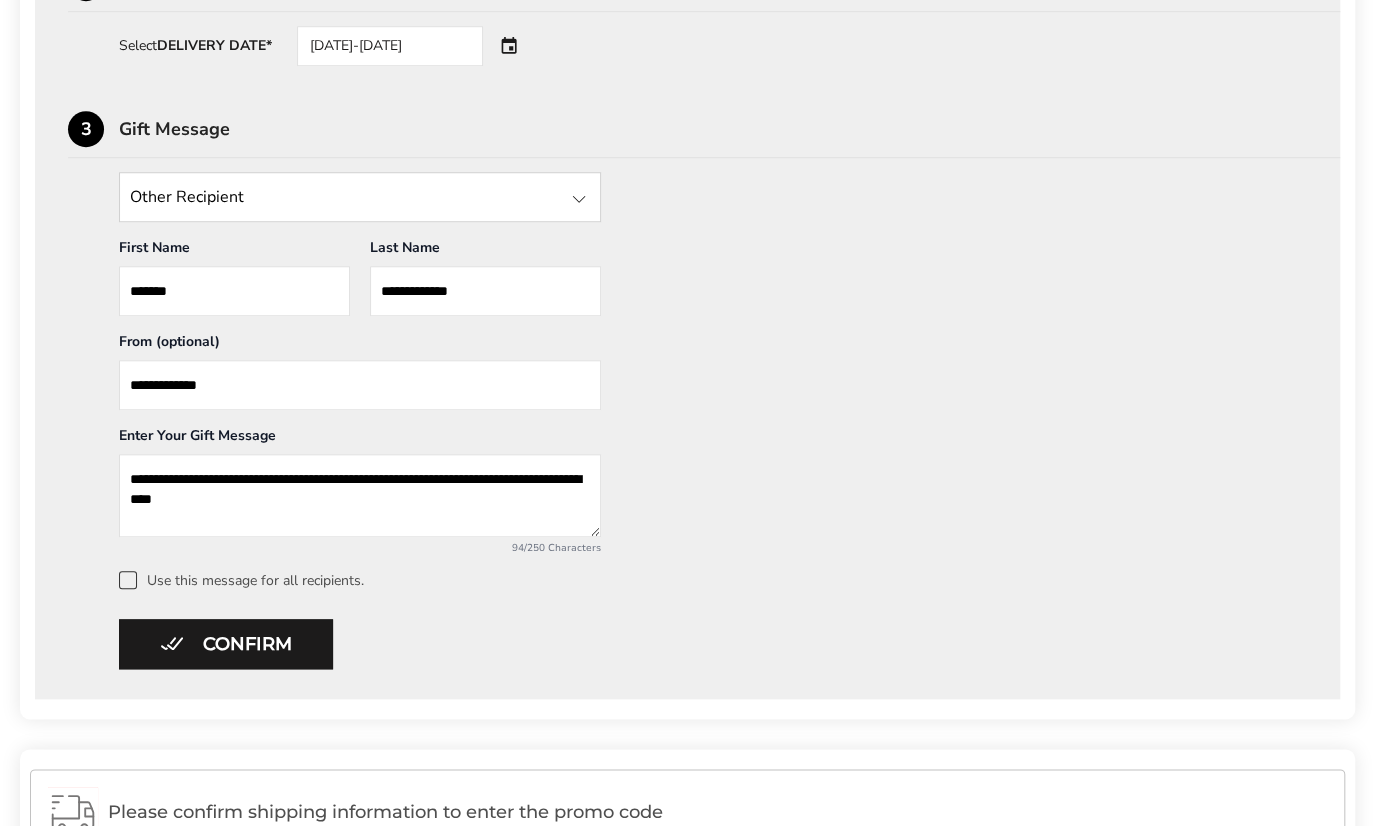 drag, startPoint x: 501, startPoint y: 473, endPoint x: 254, endPoint y: 471, distance: 247.0081 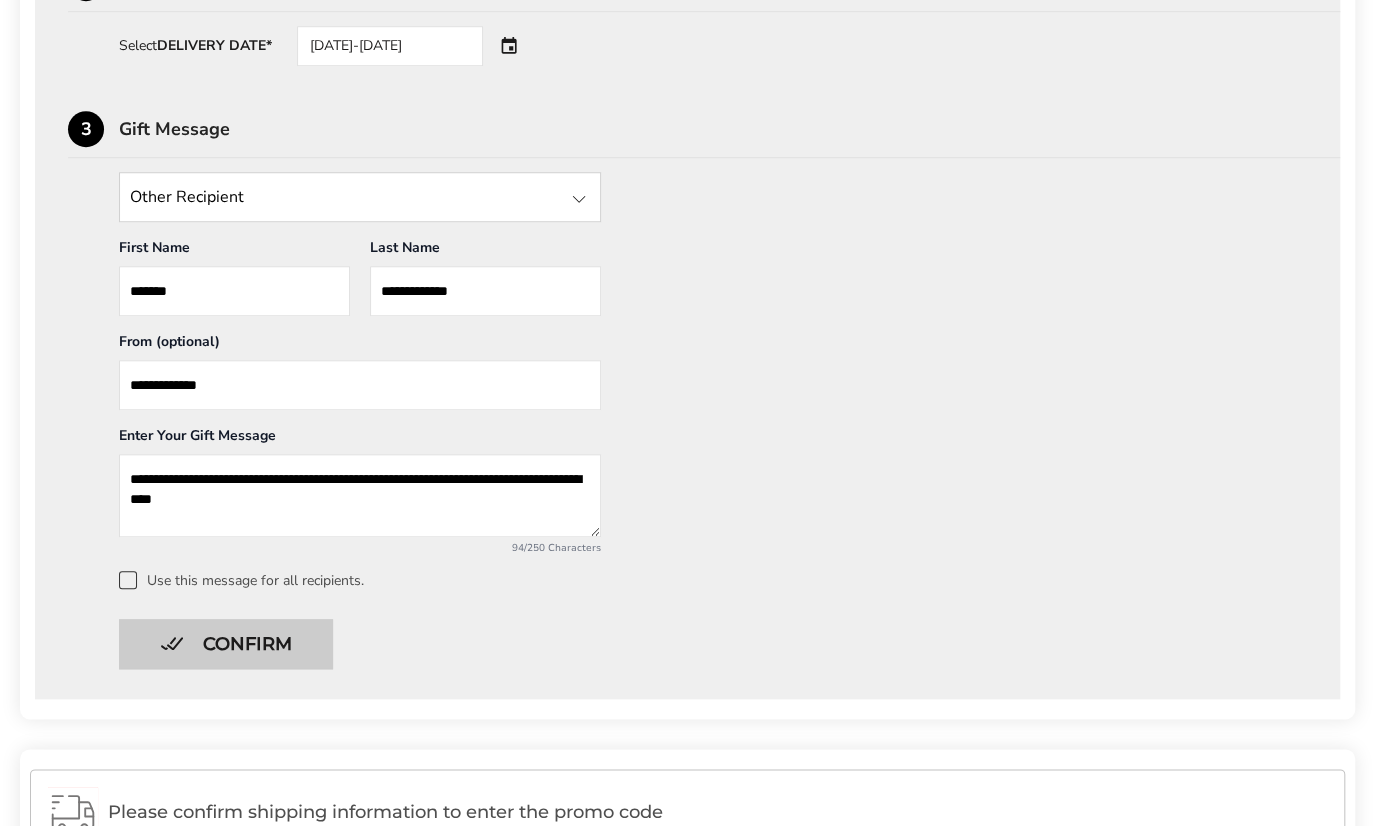 type on "**********" 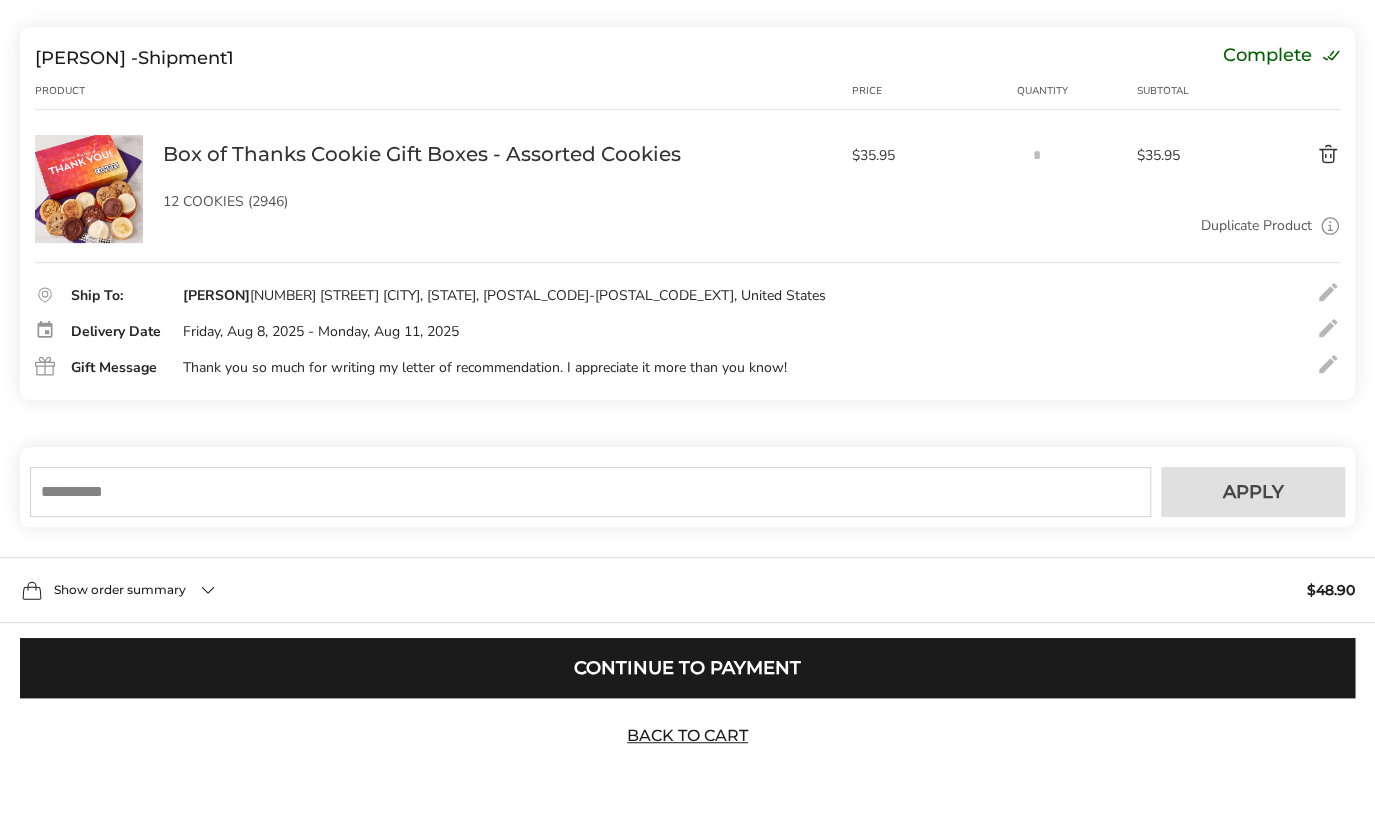 click at bounding box center (590, 492) 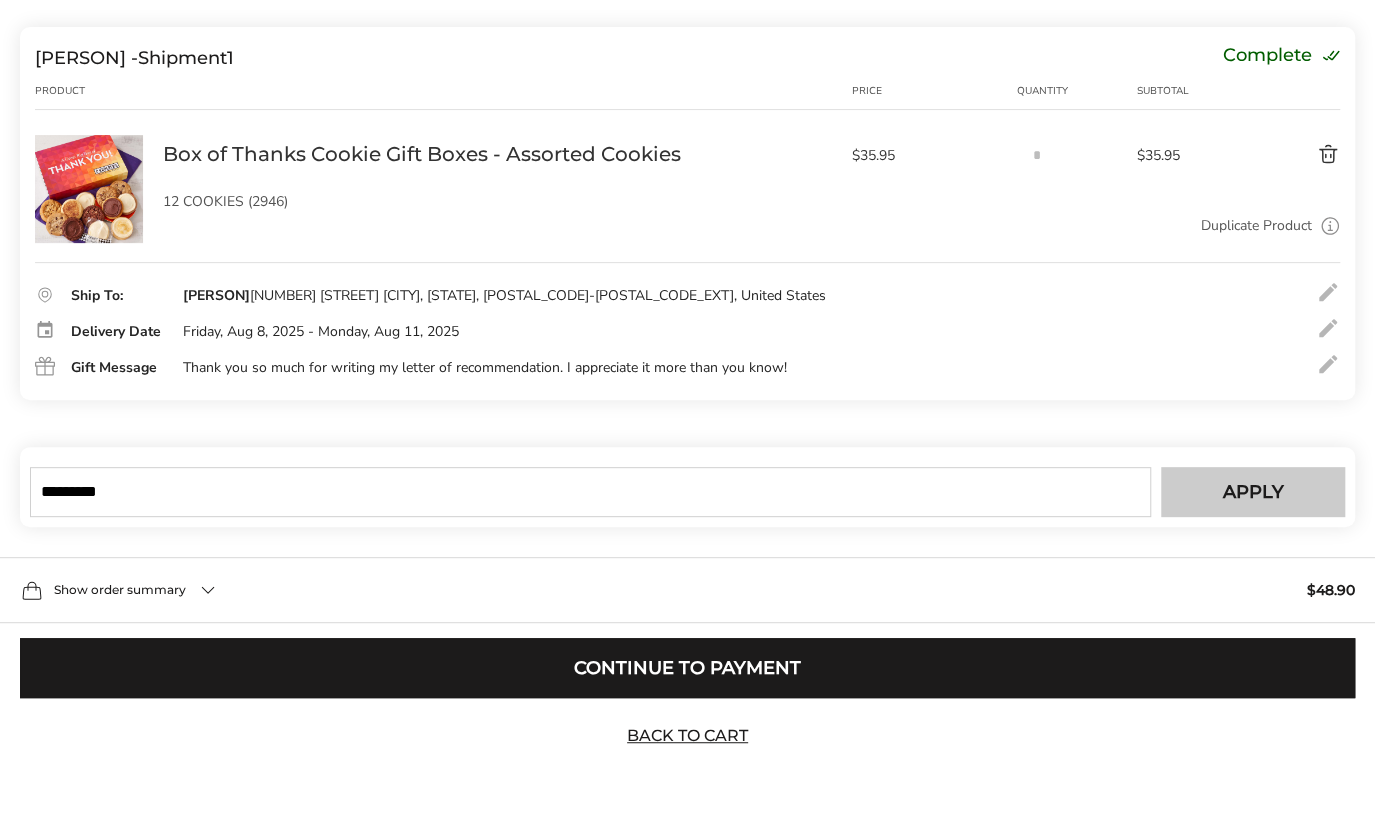 type on "*********" 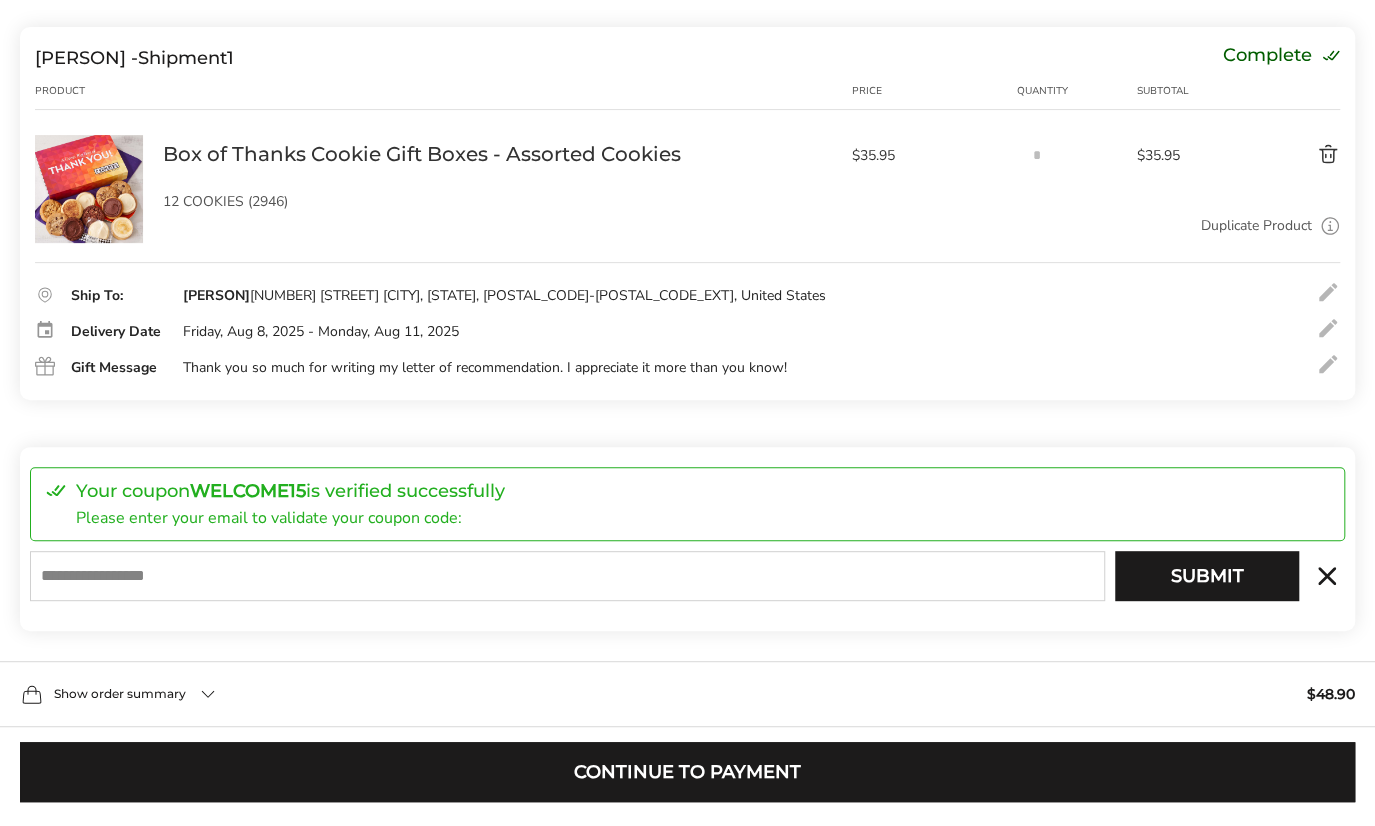 click at bounding box center [567, 576] 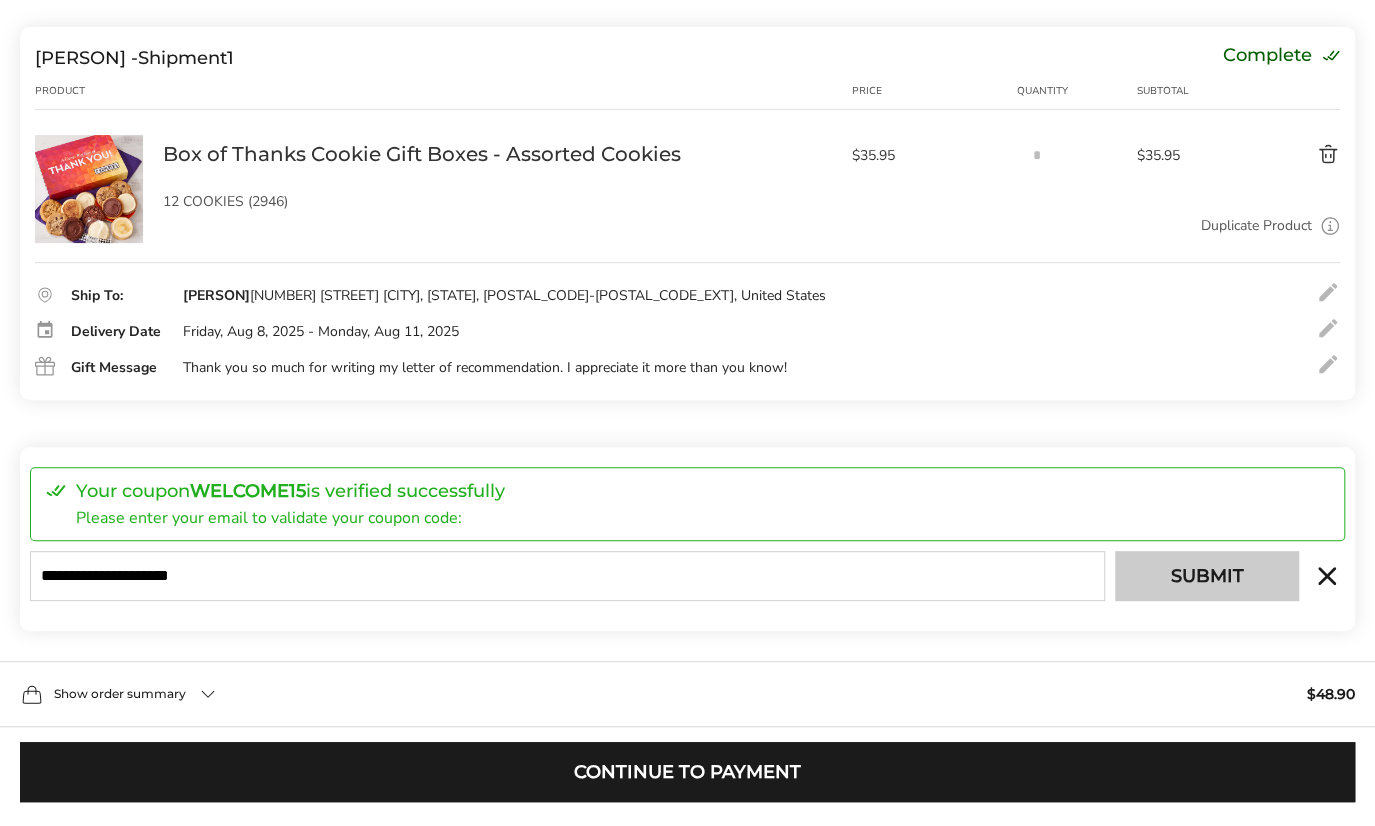 type on "**********" 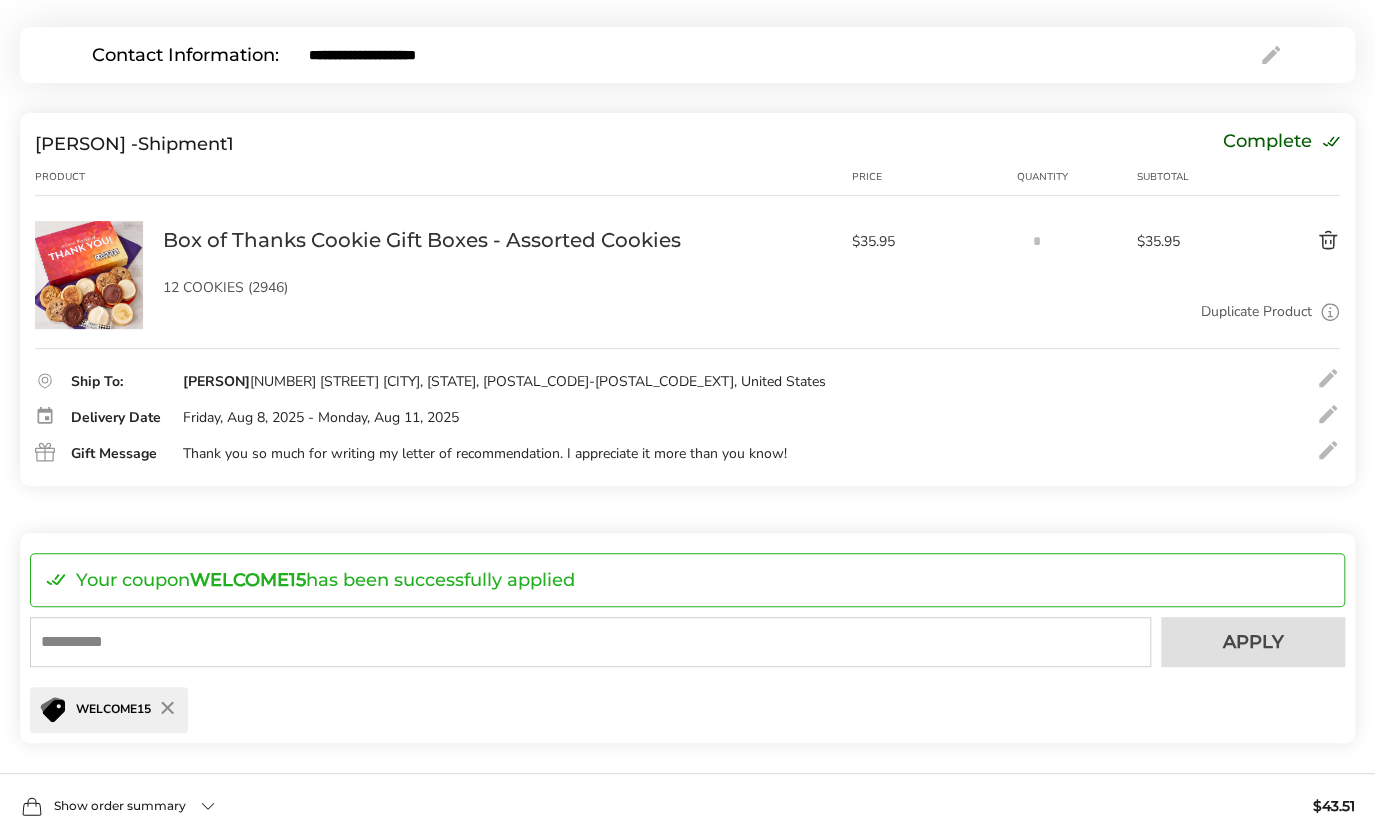 scroll, scrollTop: 483, scrollLeft: 0, axis: vertical 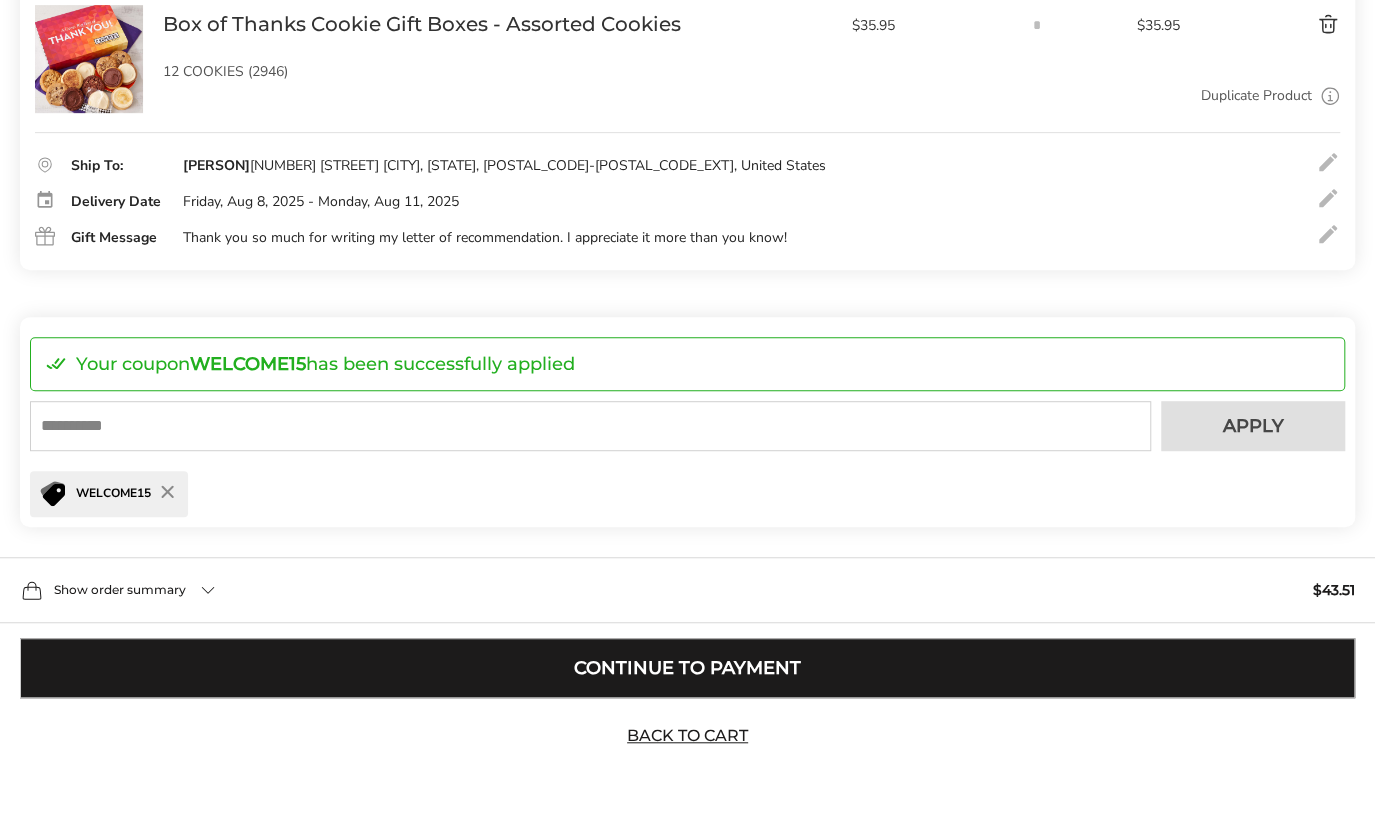 click on "Continue to Payment" at bounding box center (687, 668) 